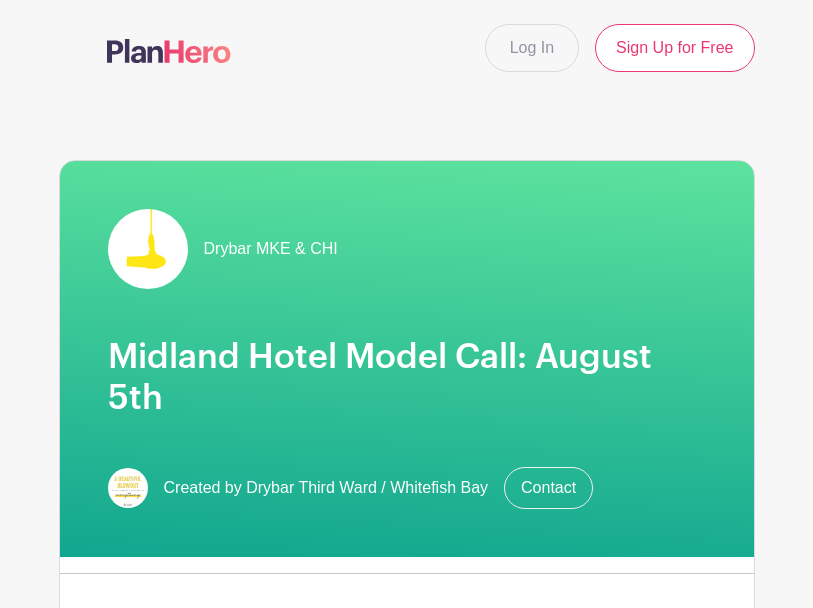 scroll, scrollTop: 0, scrollLeft: 0, axis: both 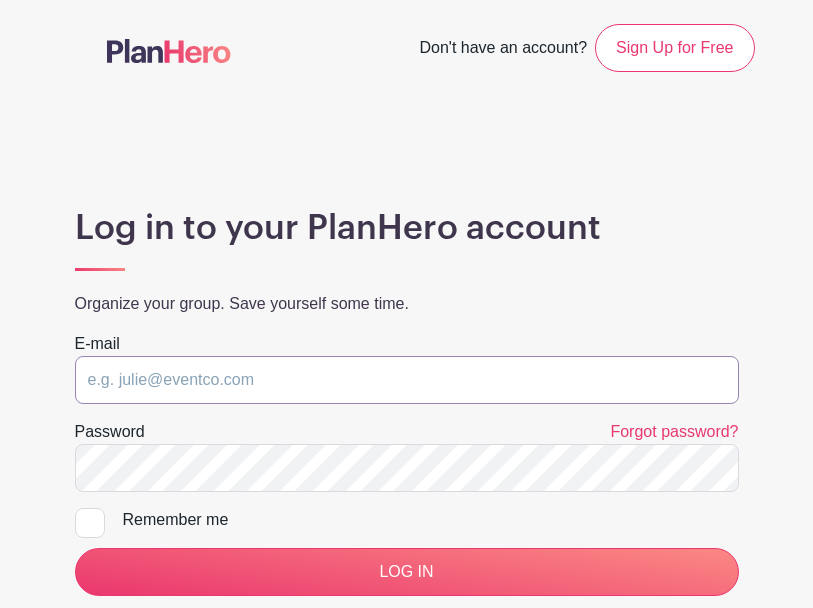 click at bounding box center (407, 380) 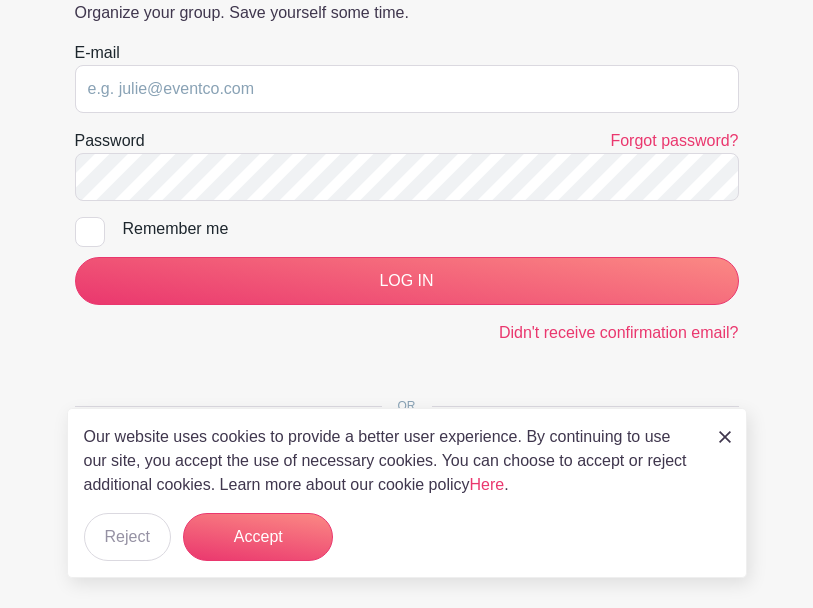 scroll, scrollTop: 290, scrollLeft: 0, axis: vertical 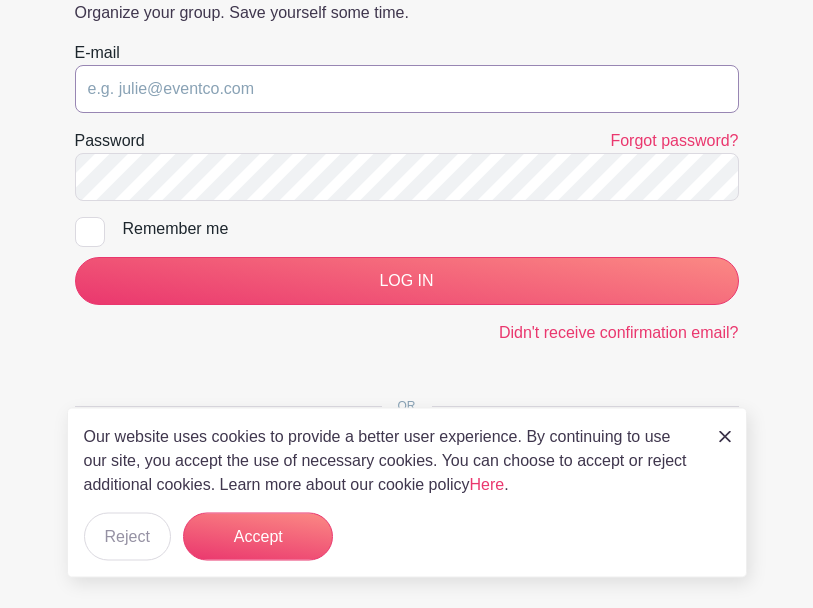 type on "myrna.acosta@outlook.com" 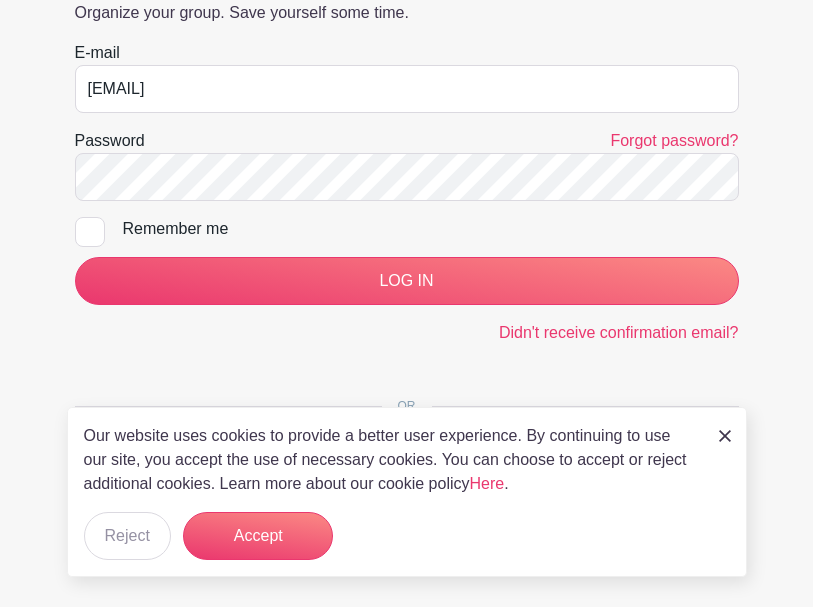 click on "LOG IN" at bounding box center [407, 282] 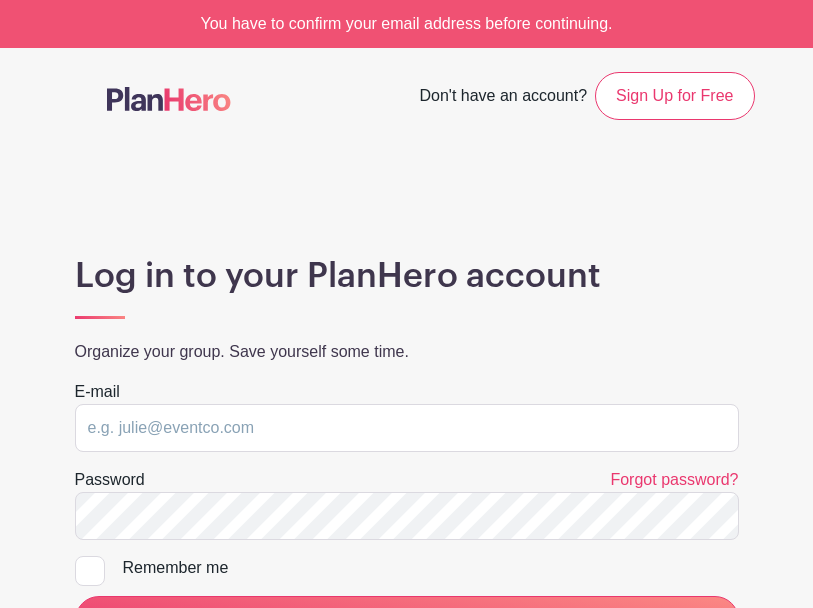 scroll, scrollTop: 0, scrollLeft: 0, axis: both 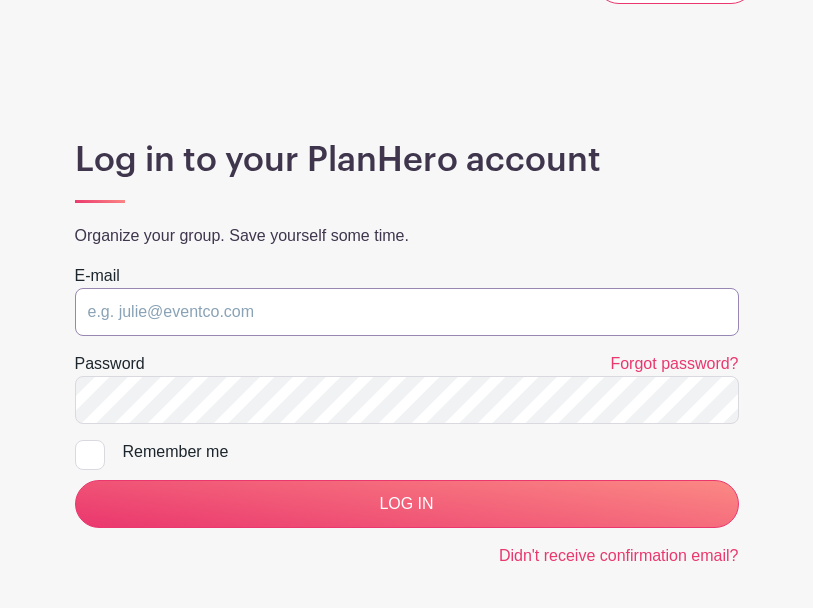 click at bounding box center [407, 313] 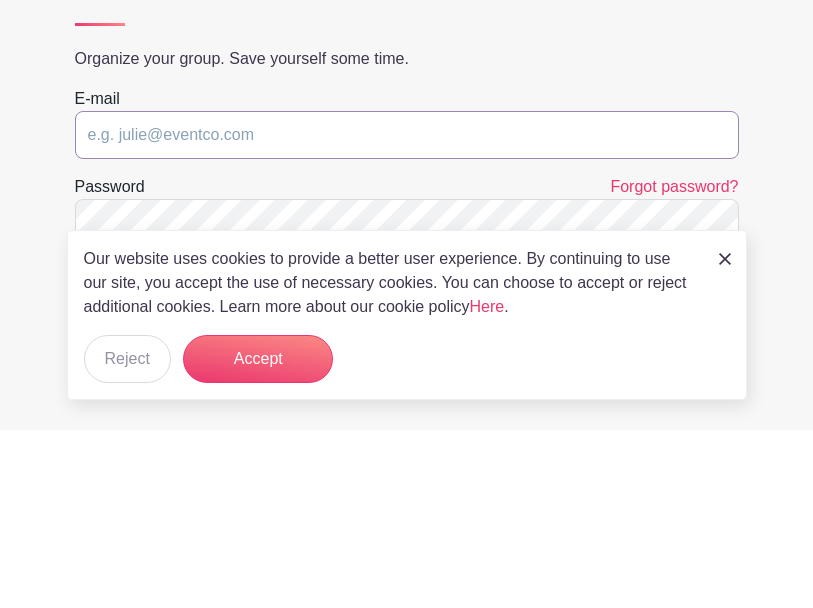 type on "myrna.acosta@outlook.com" 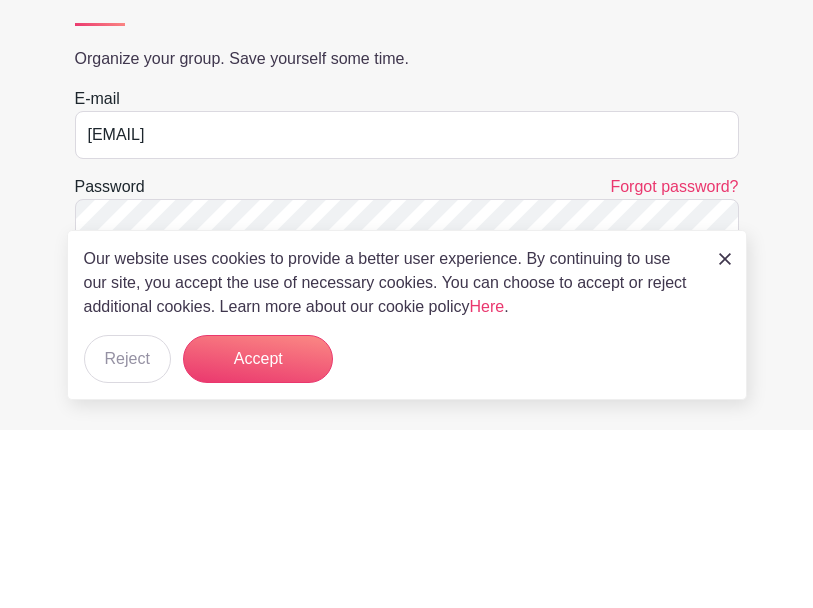 scroll, scrollTop: 285, scrollLeft: 0, axis: vertical 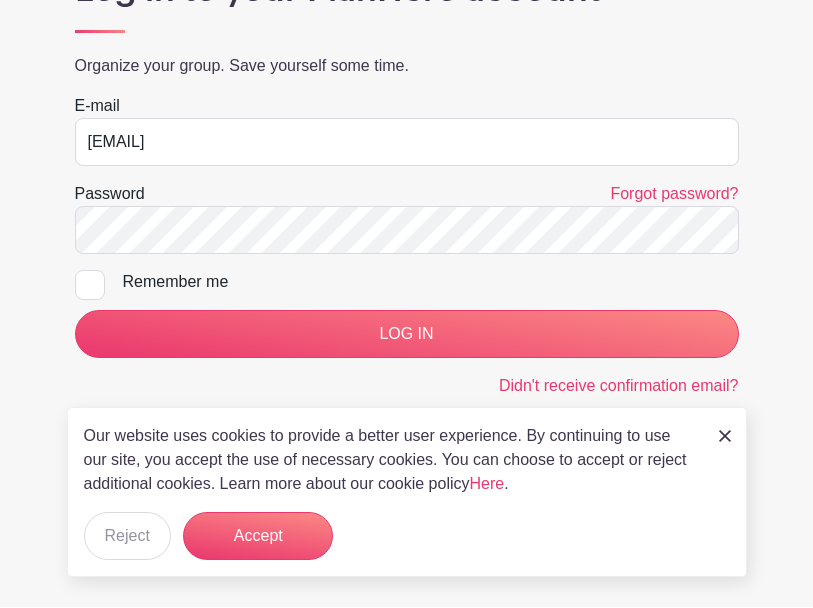 click on "Remember me" at bounding box center (81, 277) 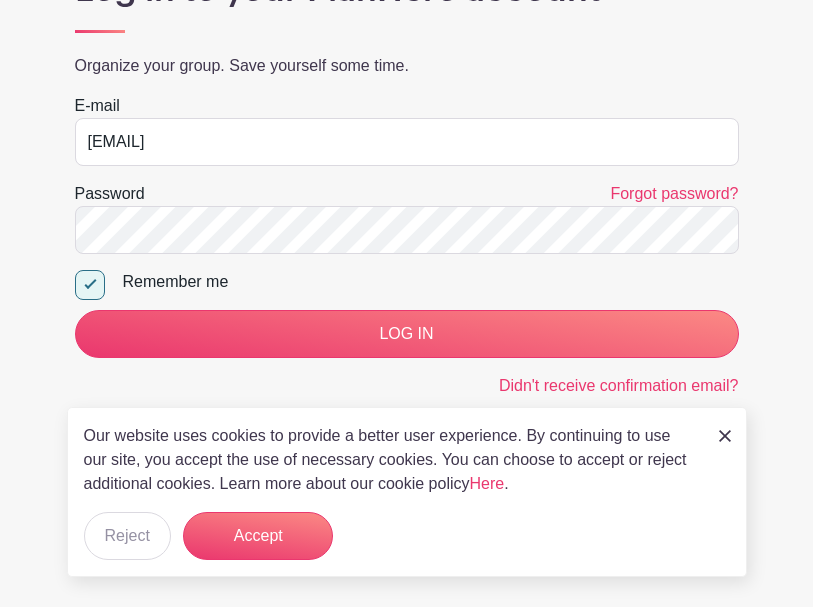 click on "LOG IN" at bounding box center [407, 335] 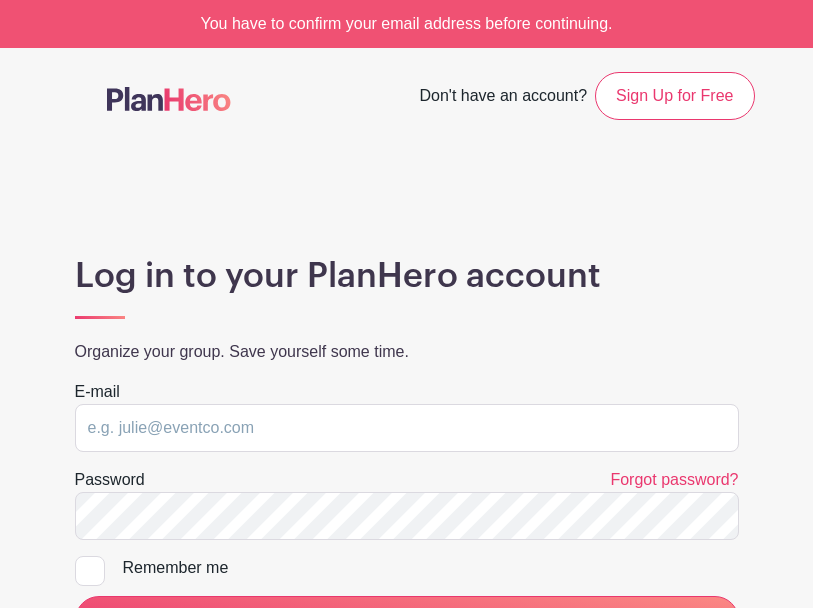 scroll, scrollTop: 0, scrollLeft: 0, axis: both 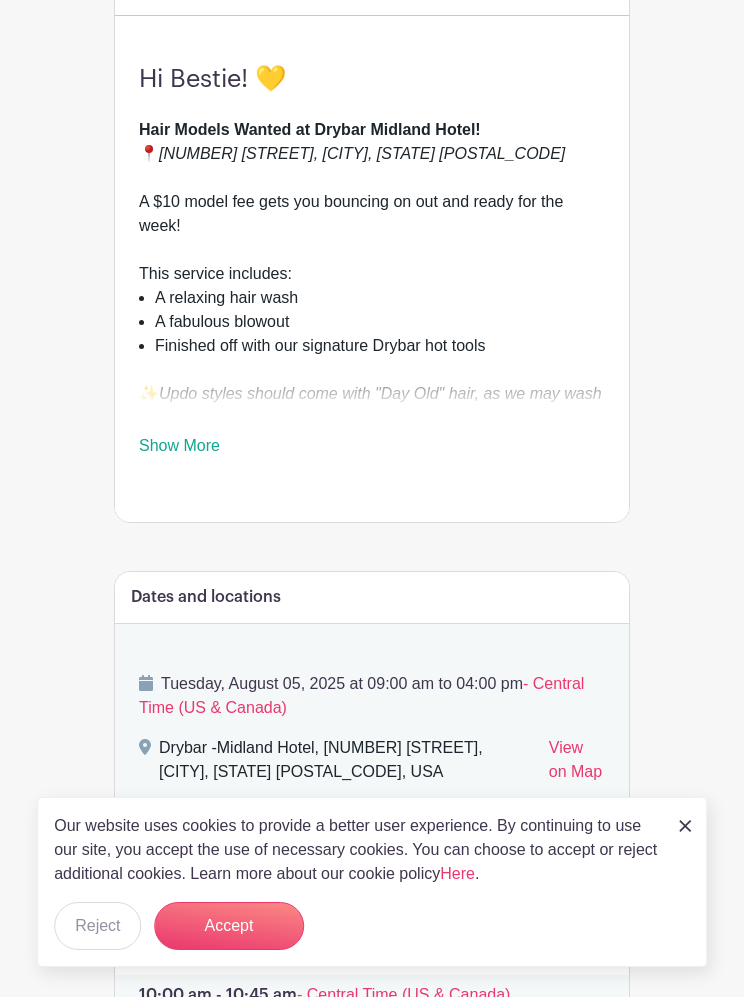 click on "Show More" at bounding box center [179, 449] 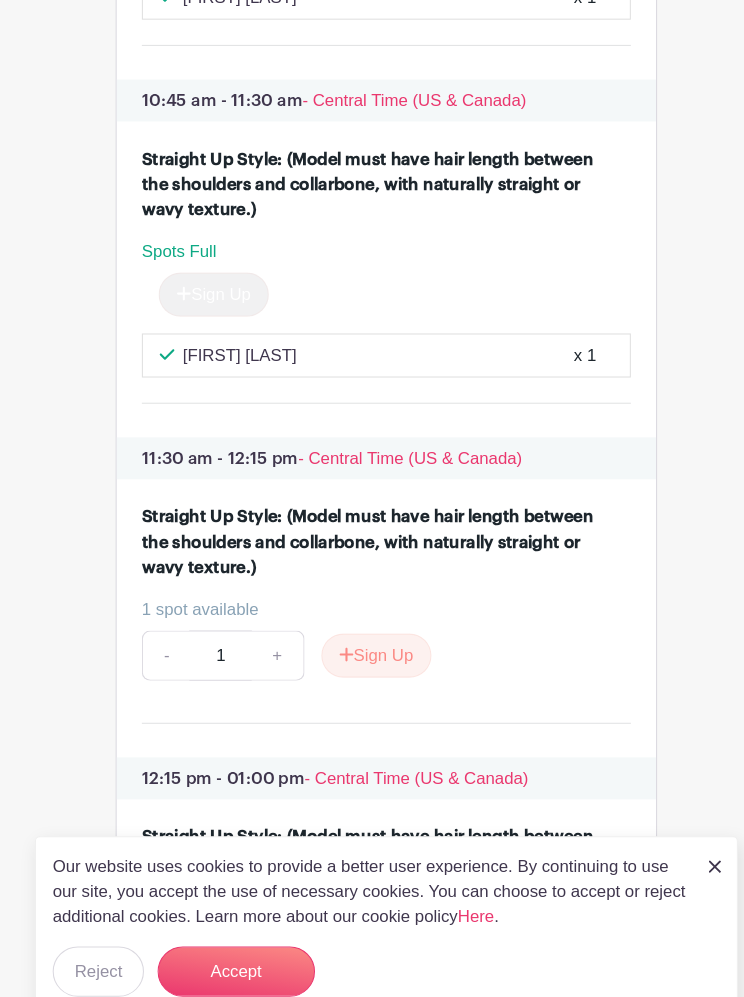 scroll, scrollTop: 2107, scrollLeft: 0, axis: vertical 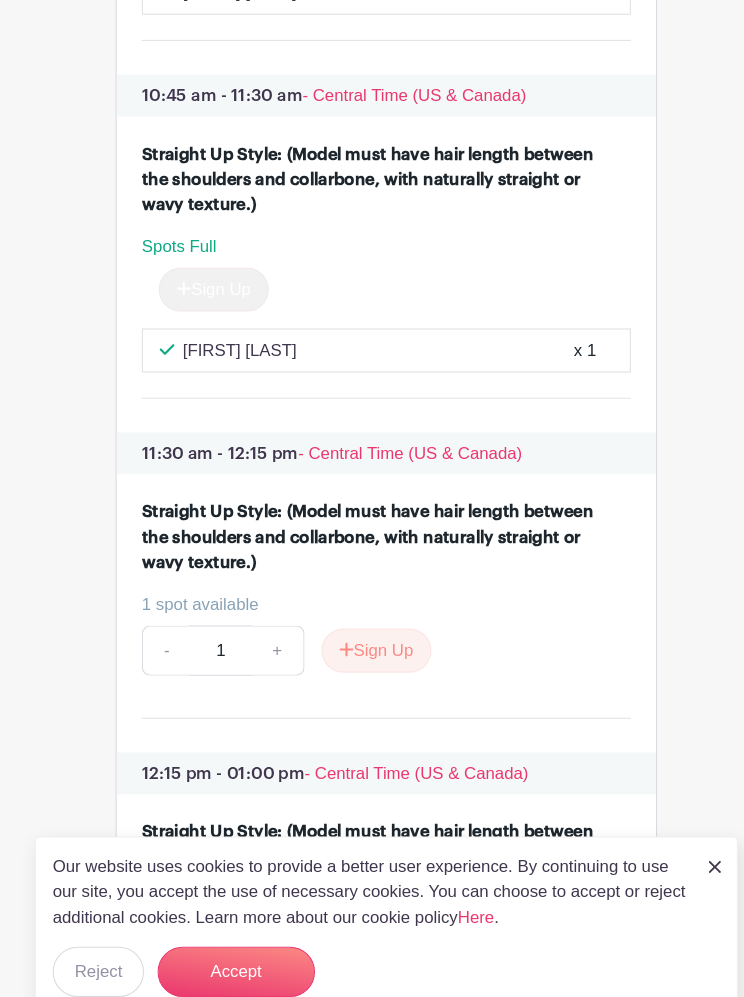 click on "Sign Up" at bounding box center [362, 620] 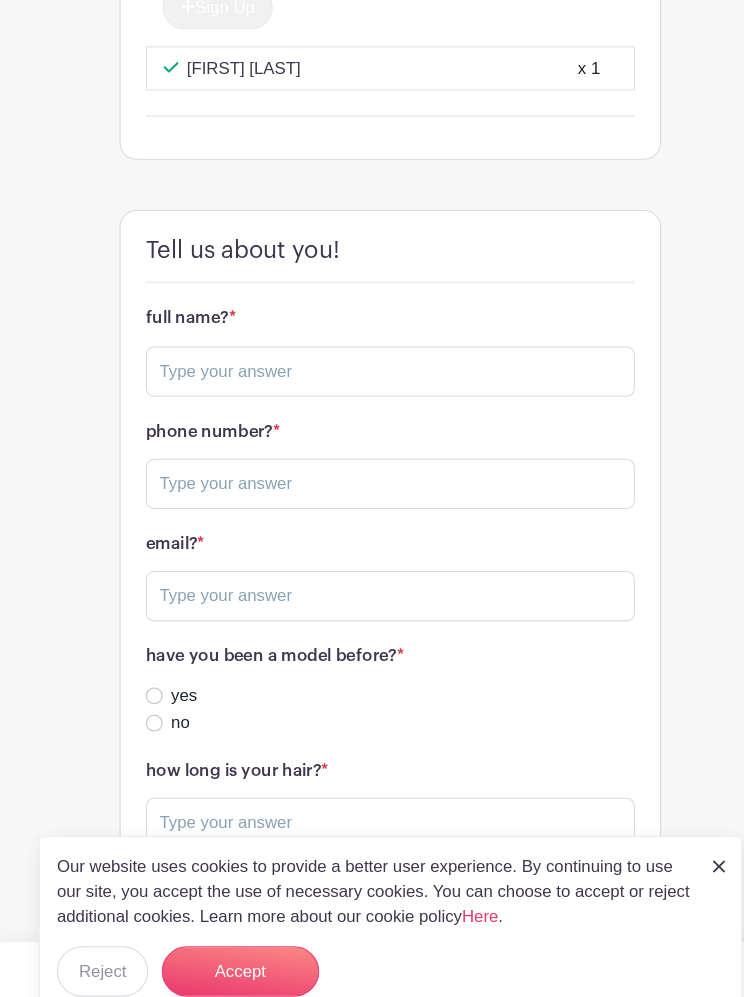 scroll, scrollTop: 3040, scrollLeft: 0, axis: vertical 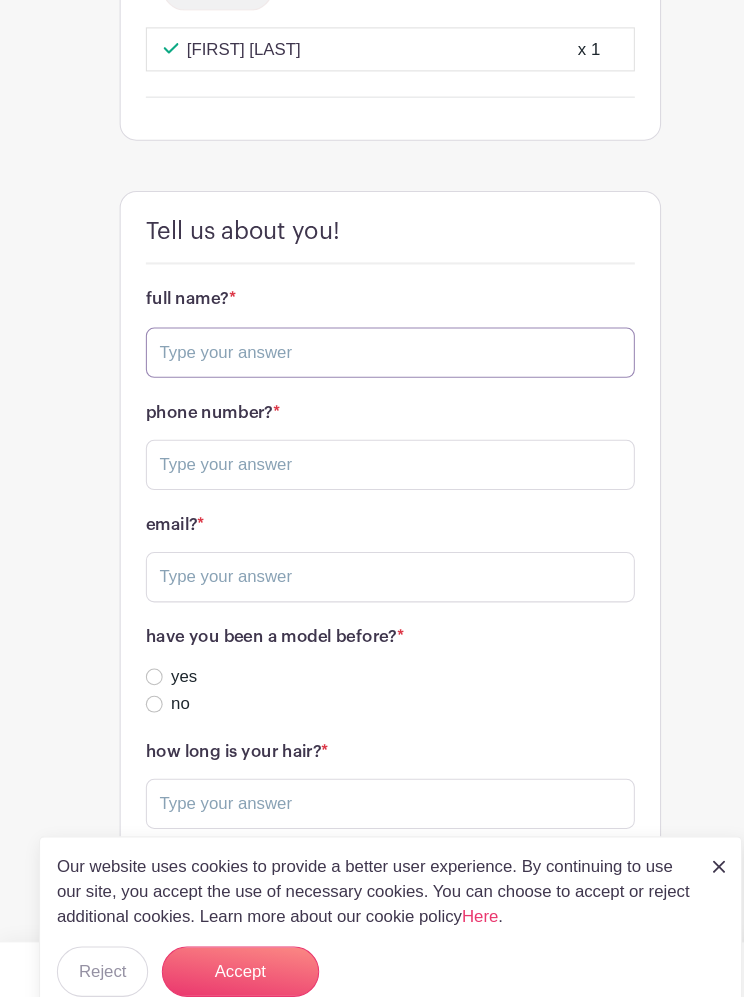 click at bounding box center [372, 336] 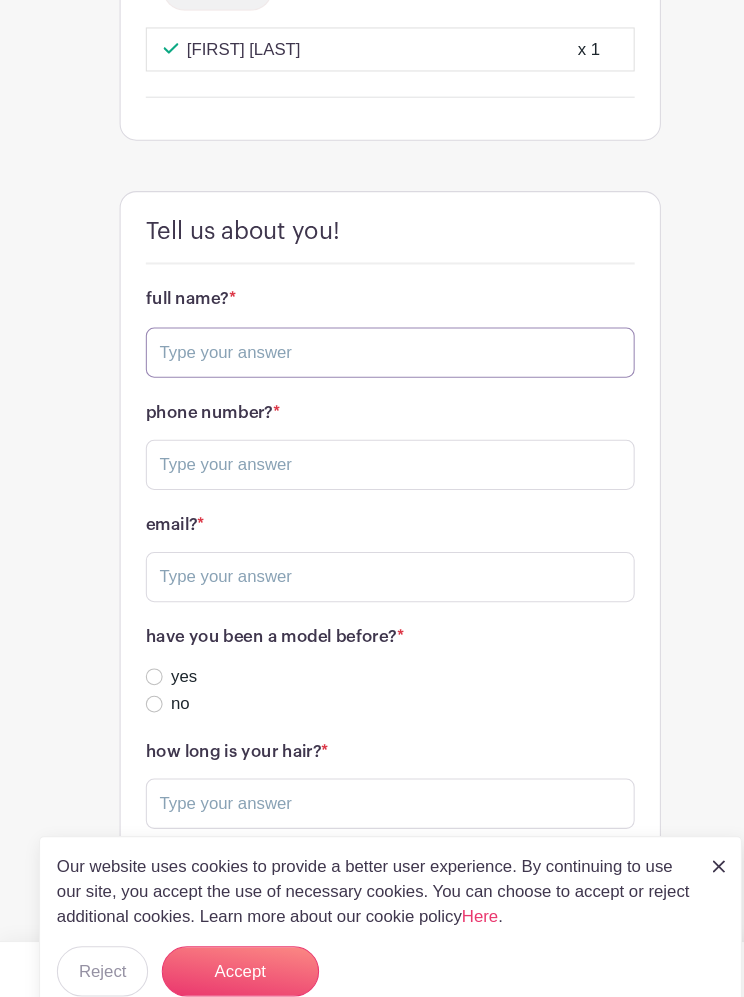 click at bounding box center (372, 336) 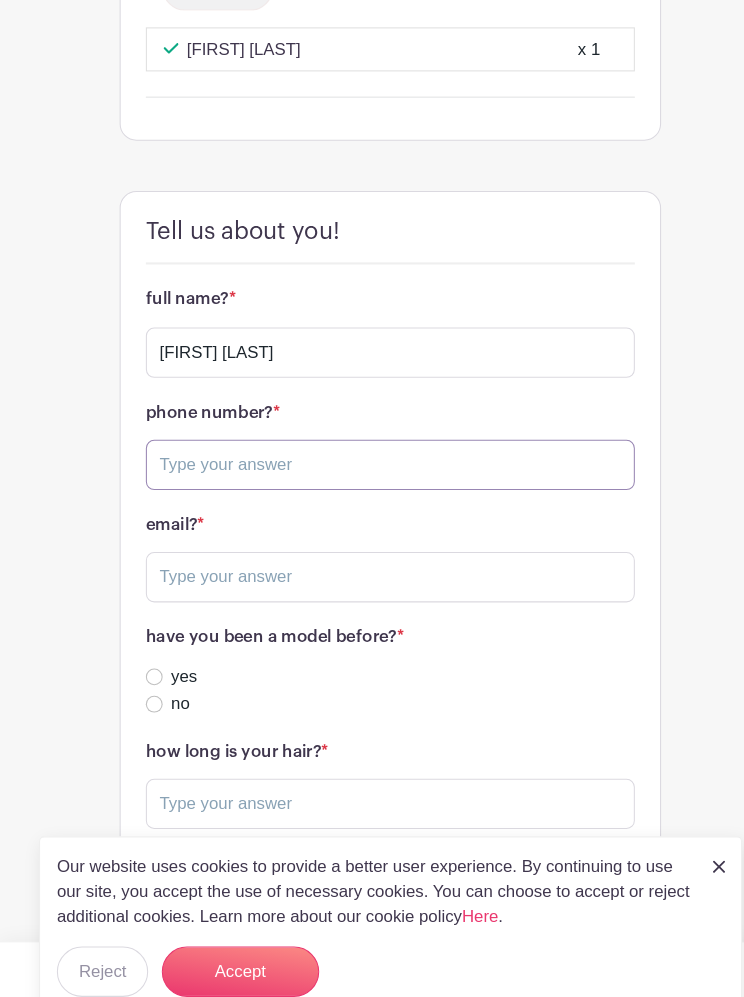 click at bounding box center (372, 443) 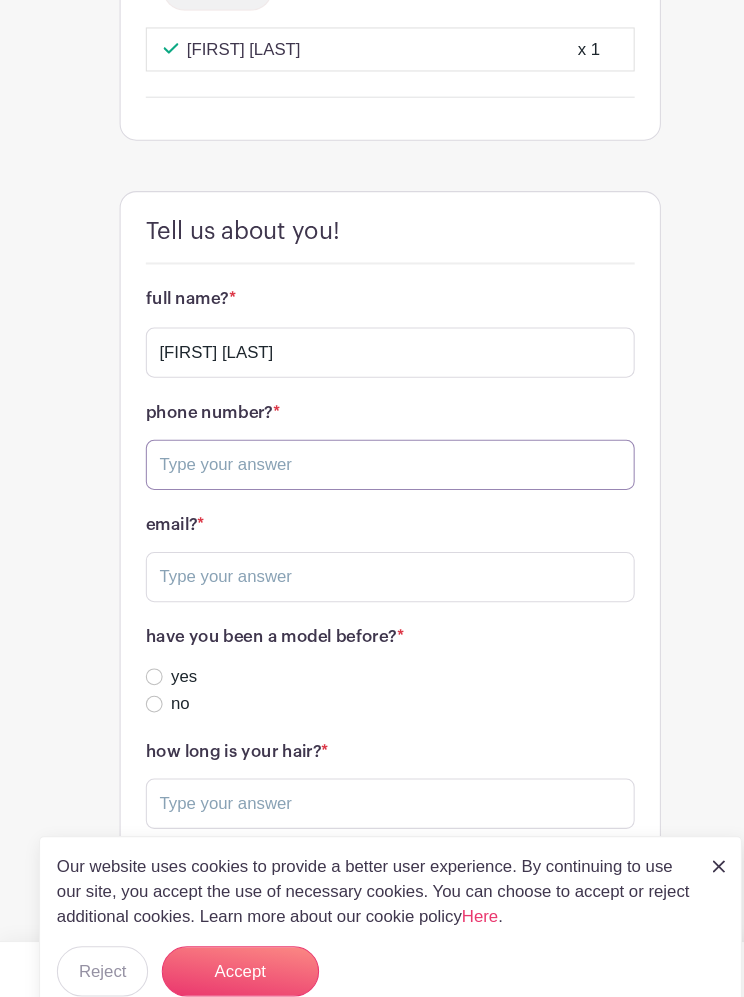 type on "[PHONE]" 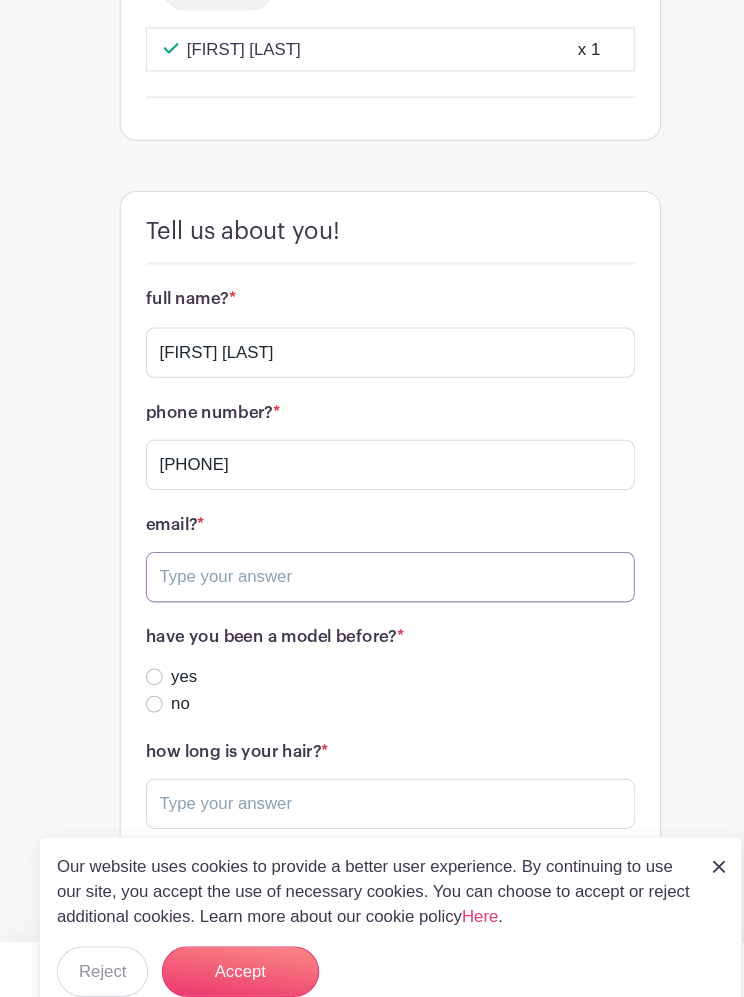 click at bounding box center (372, 550) 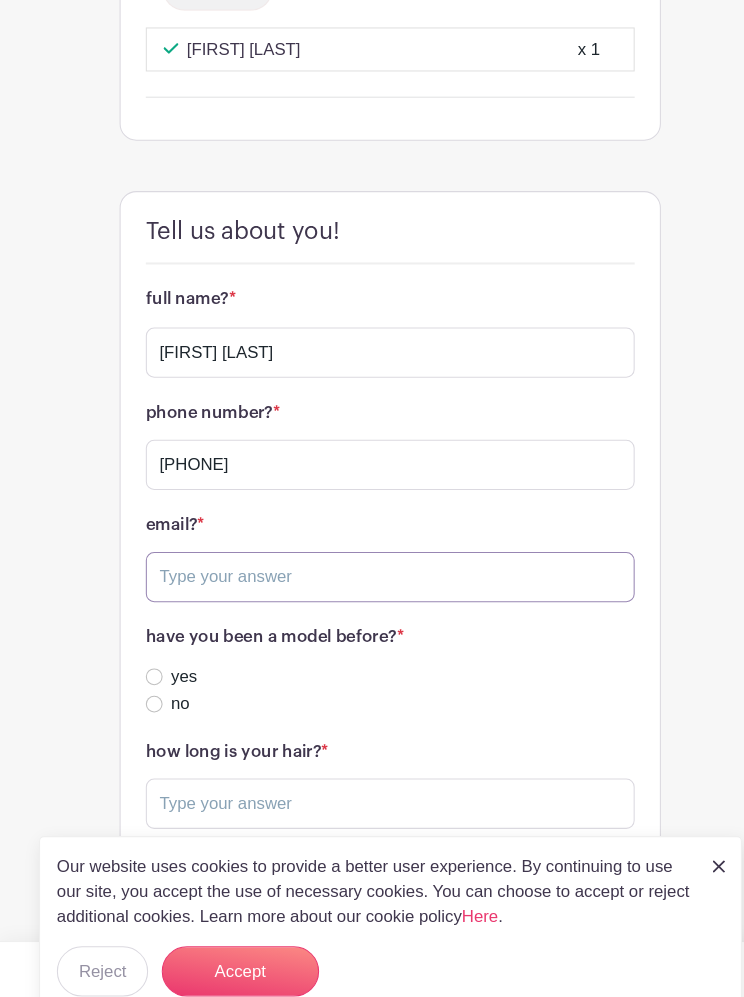 type on "[EMAIL]" 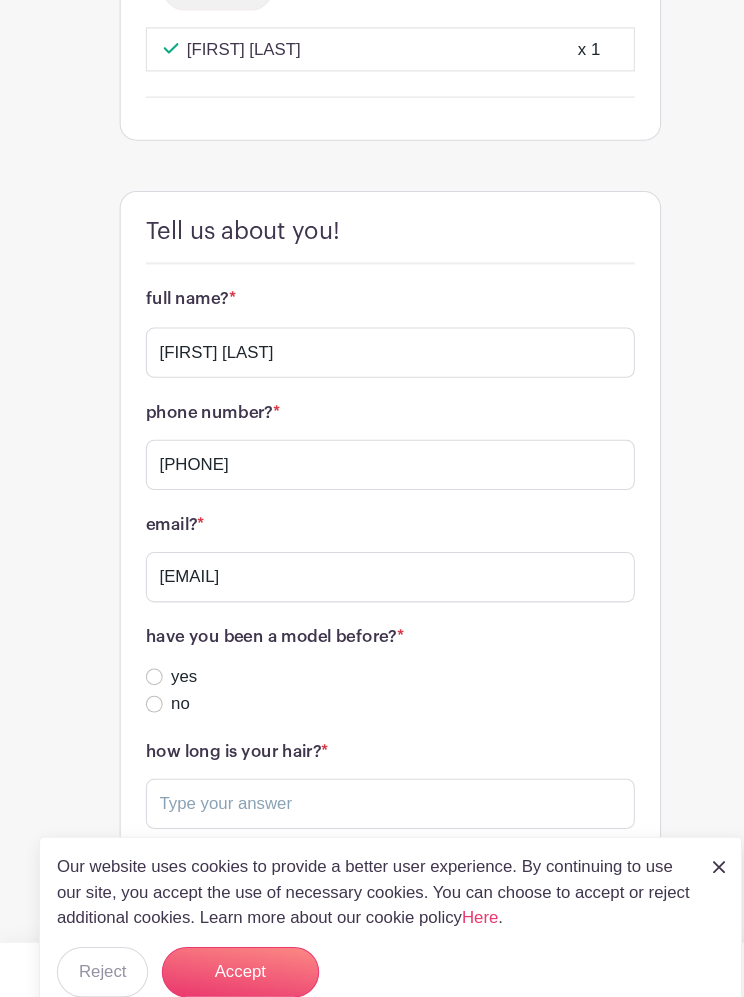 click on "yes" at bounding box center (147, 645) 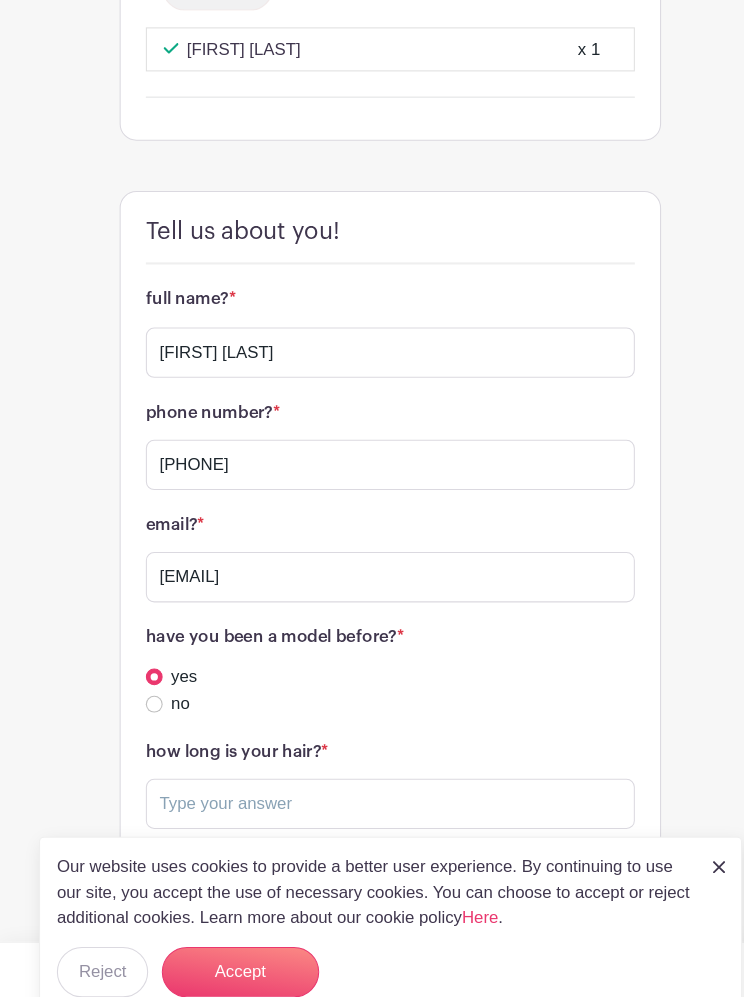scroll, scrollTop: 3040, scrollLeft: 0, axis: vertical 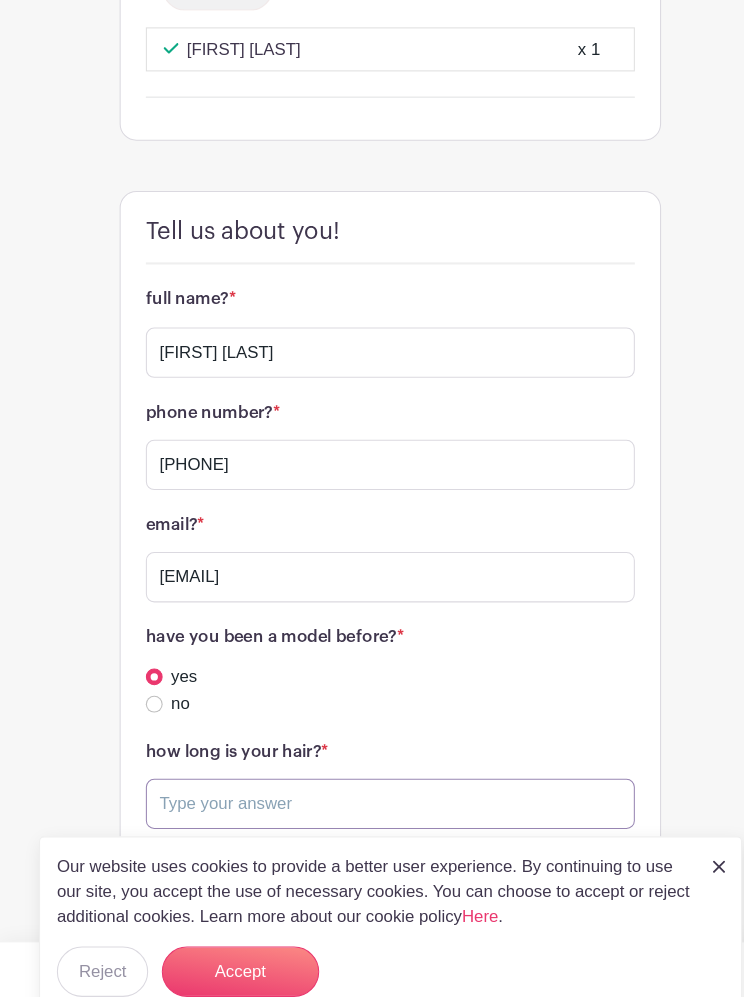 click at bounding box center (372, 766) 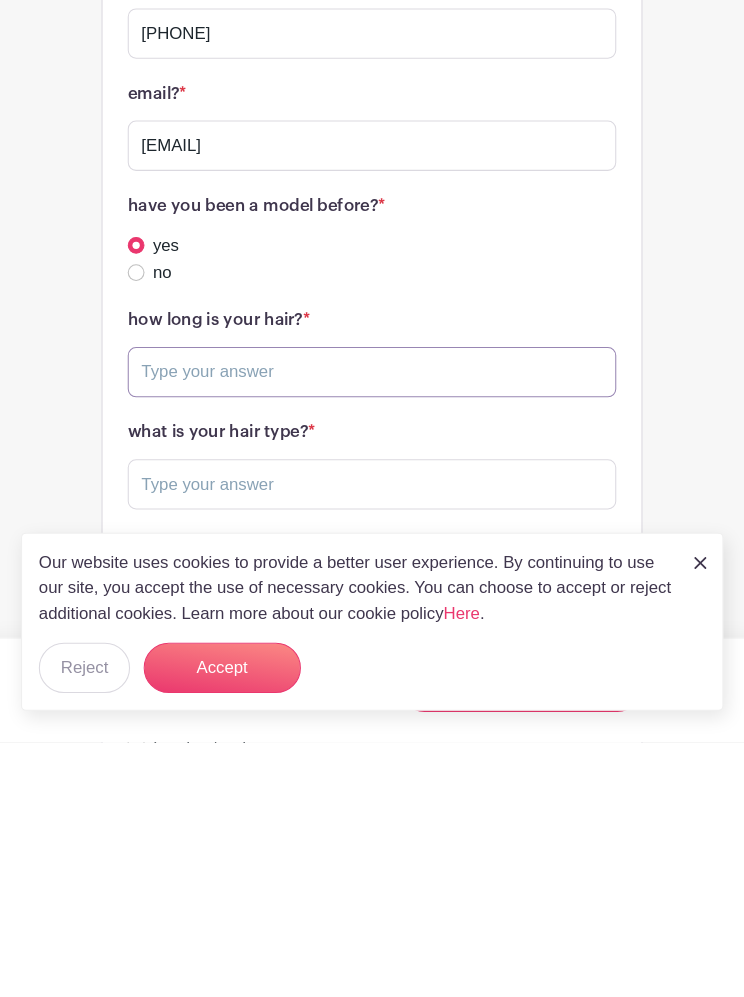 click at bounding box center (372, 644) 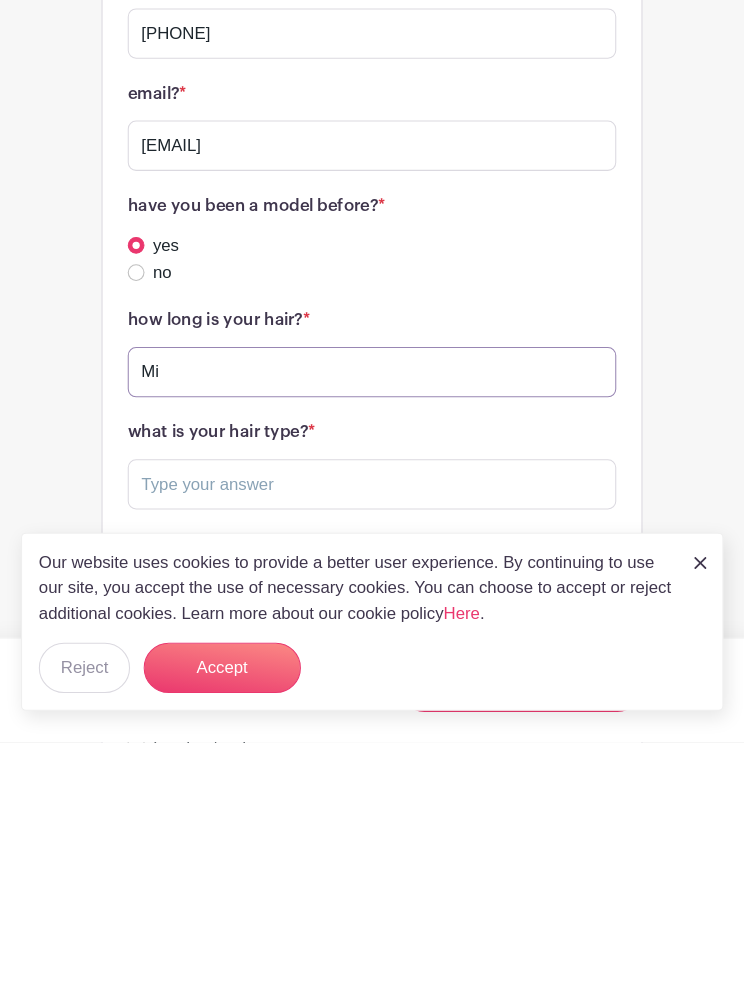 type on "M" 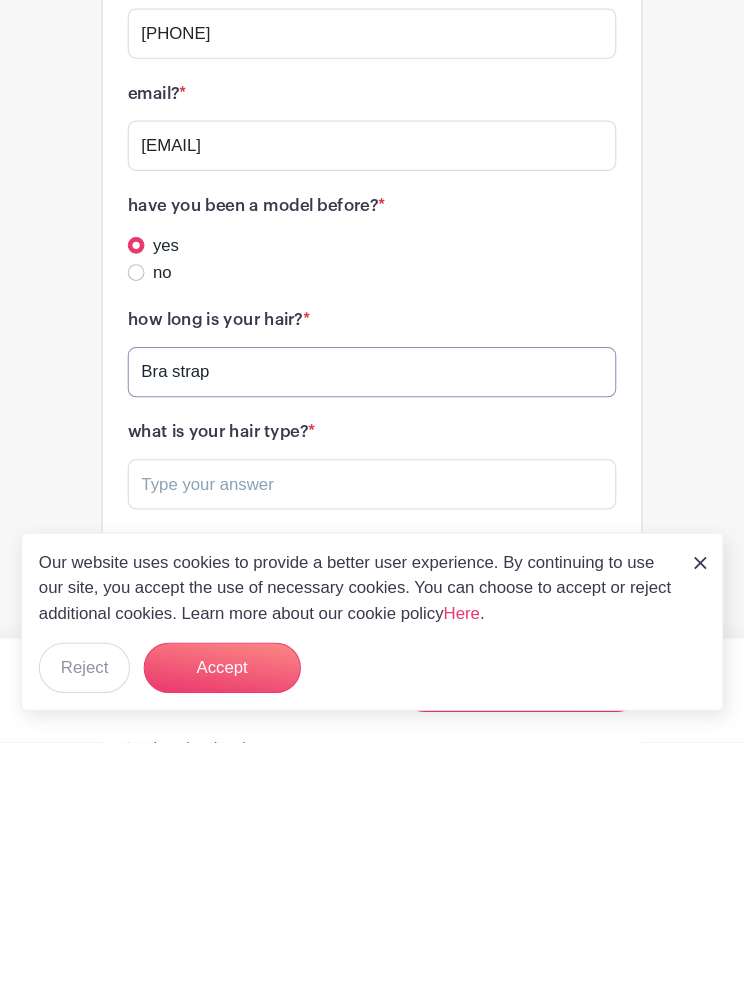 type on "Bra strap" 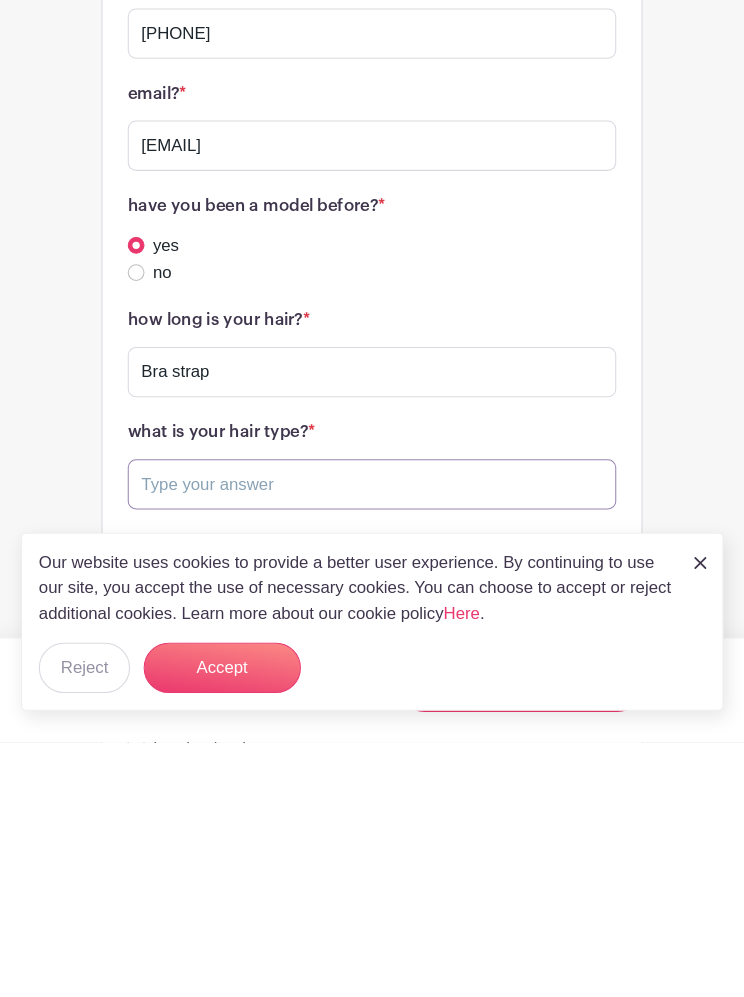 click at bounding box center (372, 751) 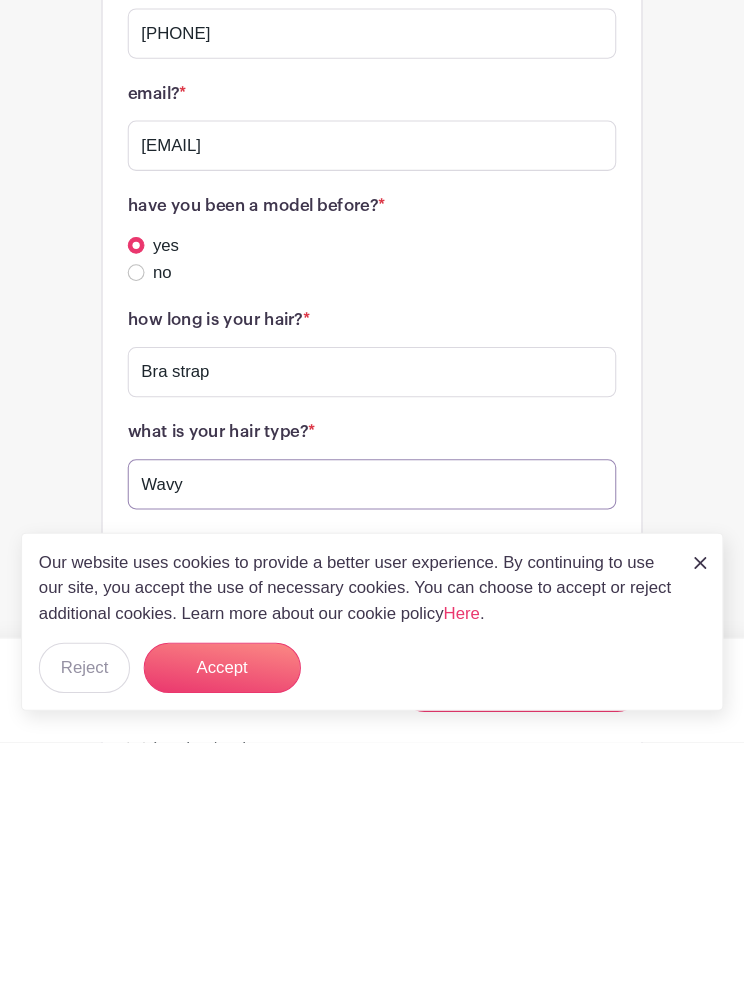 type on "Wavy" 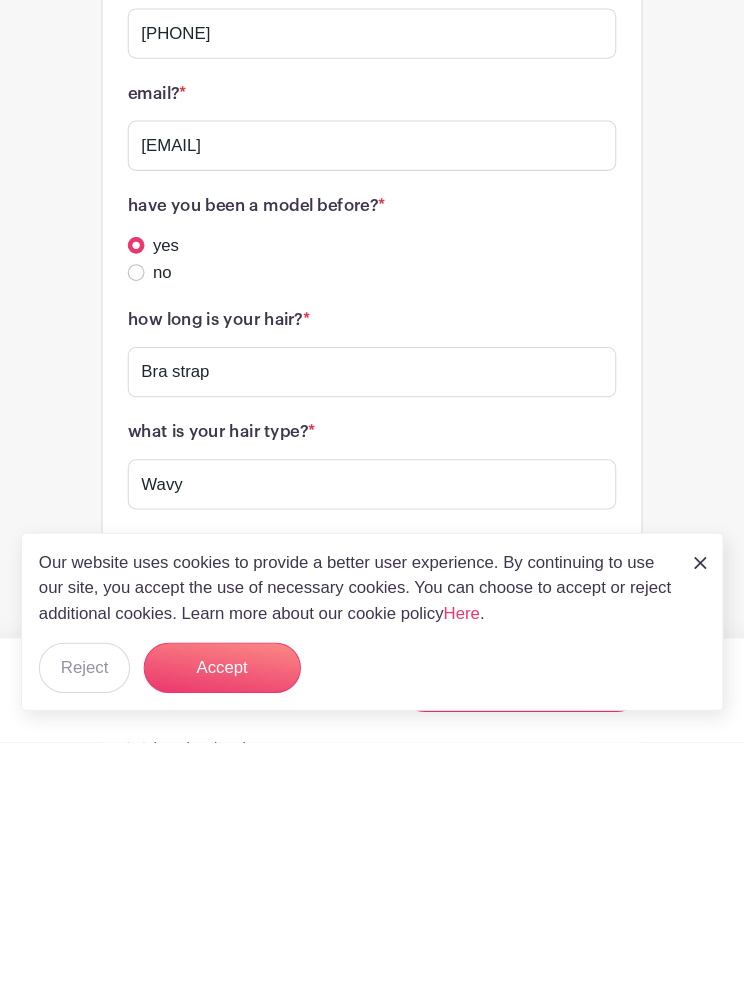 click on "Accept" at bounding box center (229, 926) 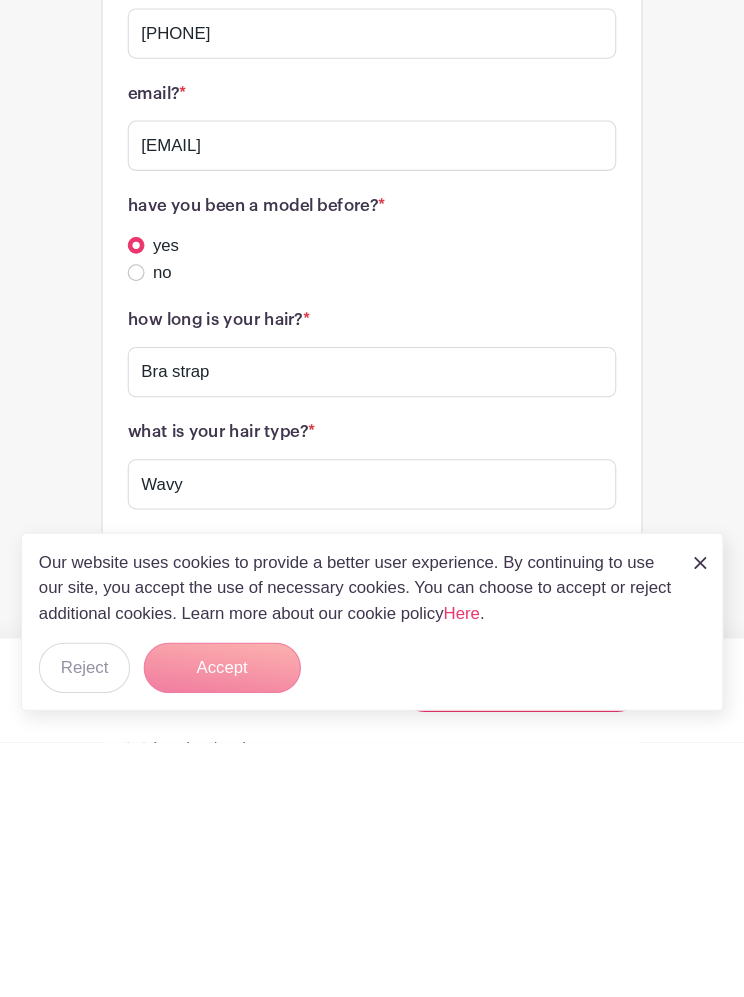scroll, scrollTop: 3415, scrollLeft: 0, axis: vertical 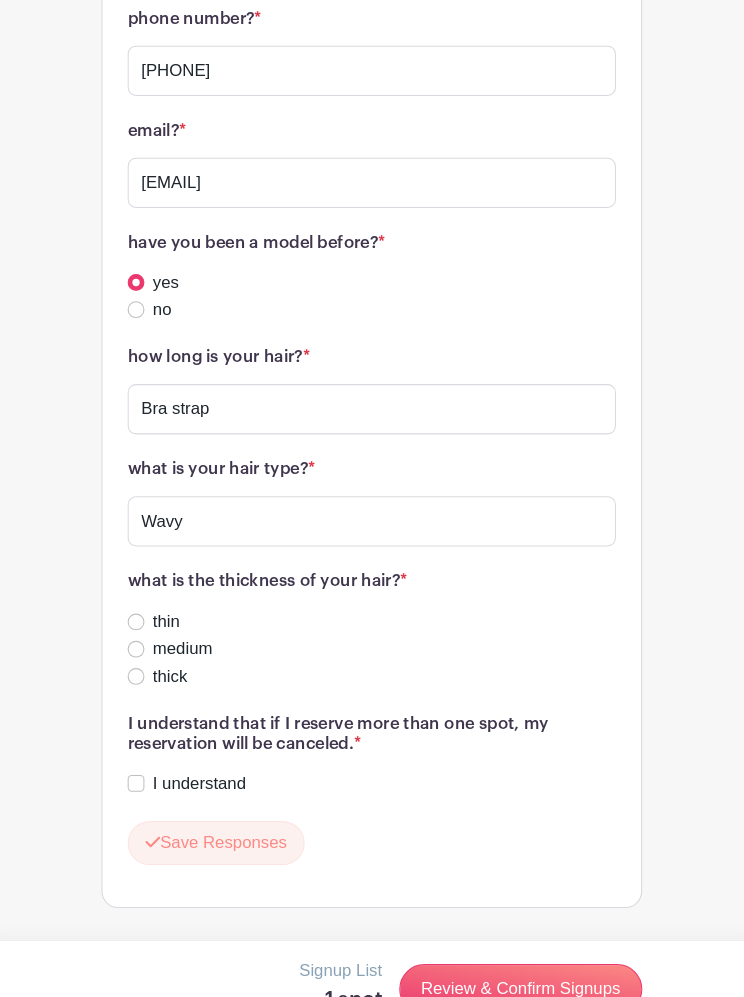 click on "medium" at bounding box center (147, 620) 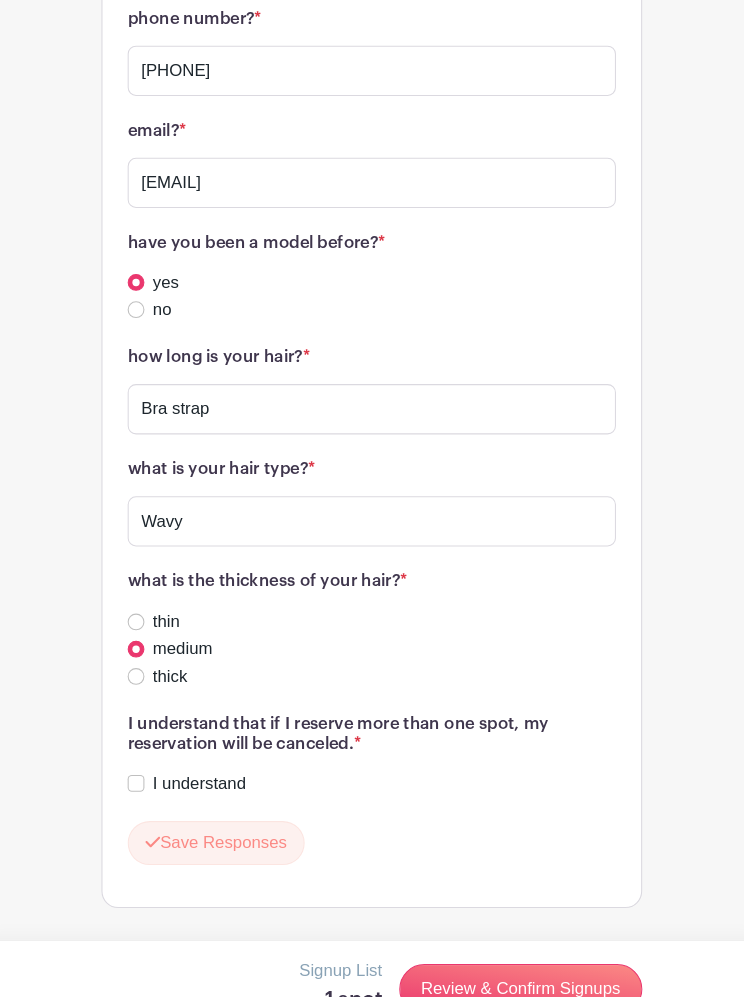 click on "I understand" at bounding box center (147, 748) 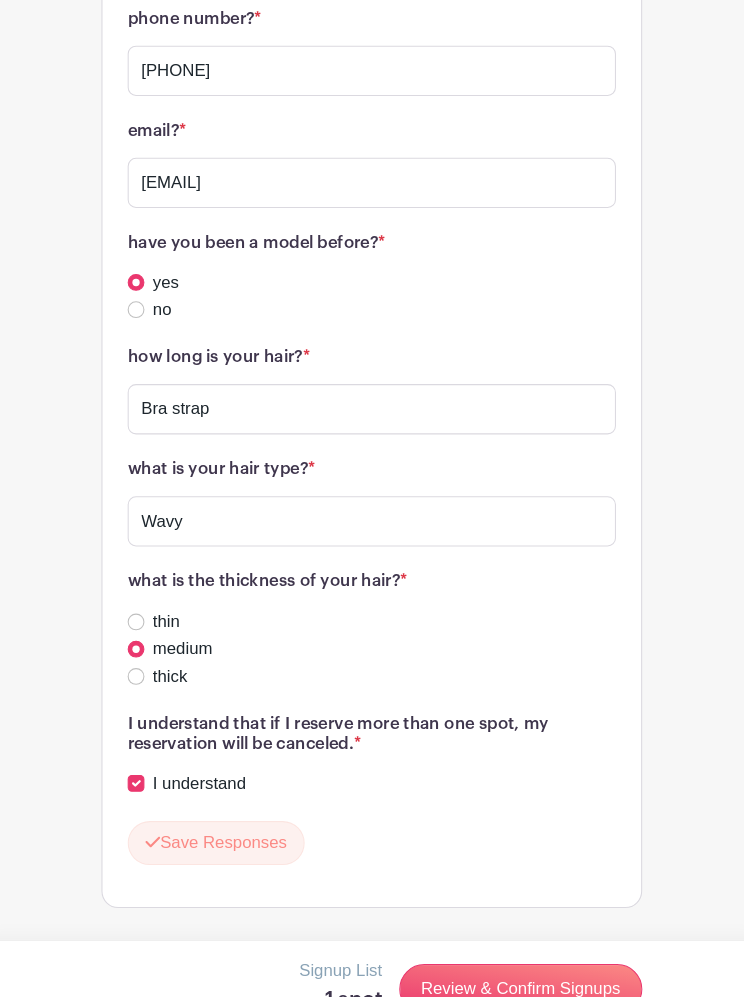 click on "Review & Confirm Signups" at bounding box center (514, 944) 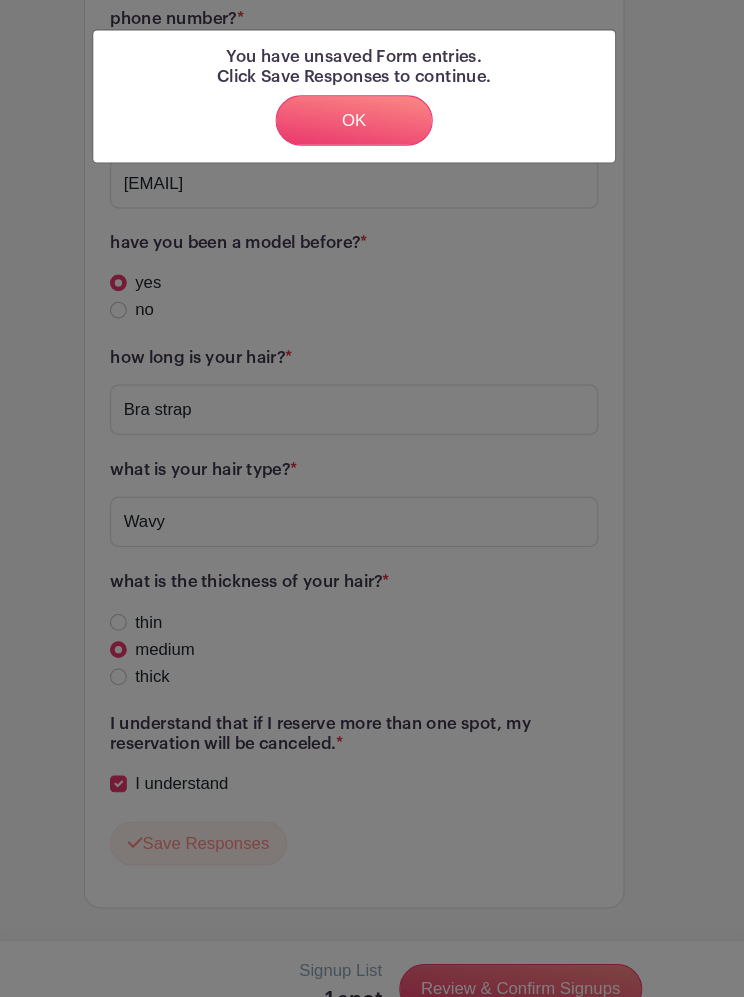 click on "OK" at bounding box center [355, 115] 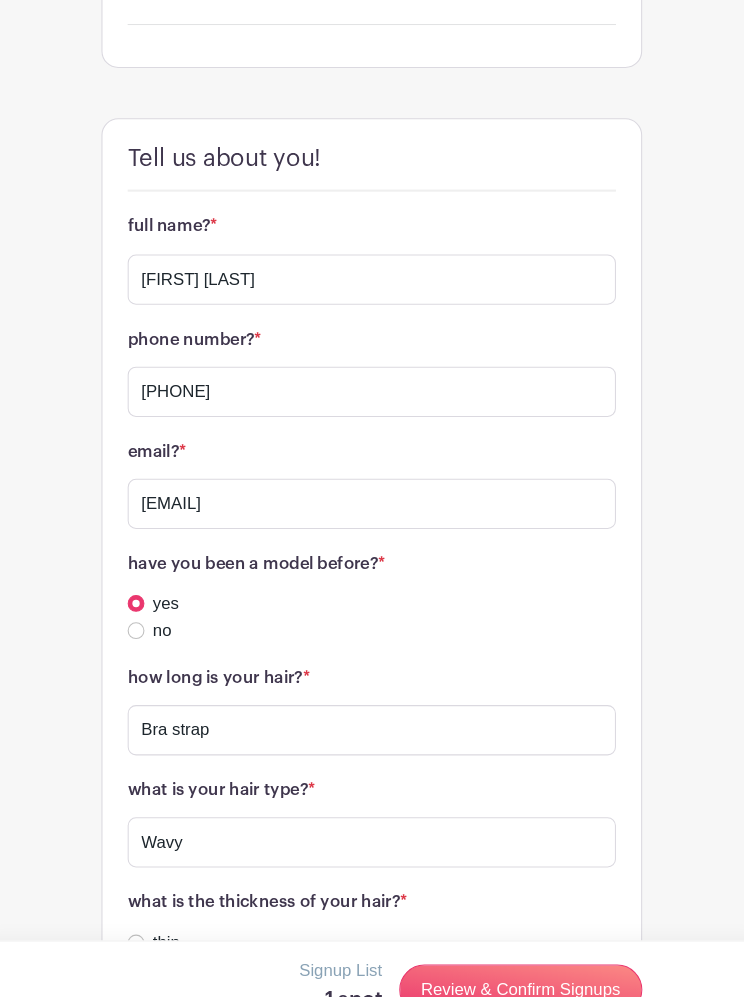 scroll, scrollTop: 3109, scrollLeft: 0, axis: vertical 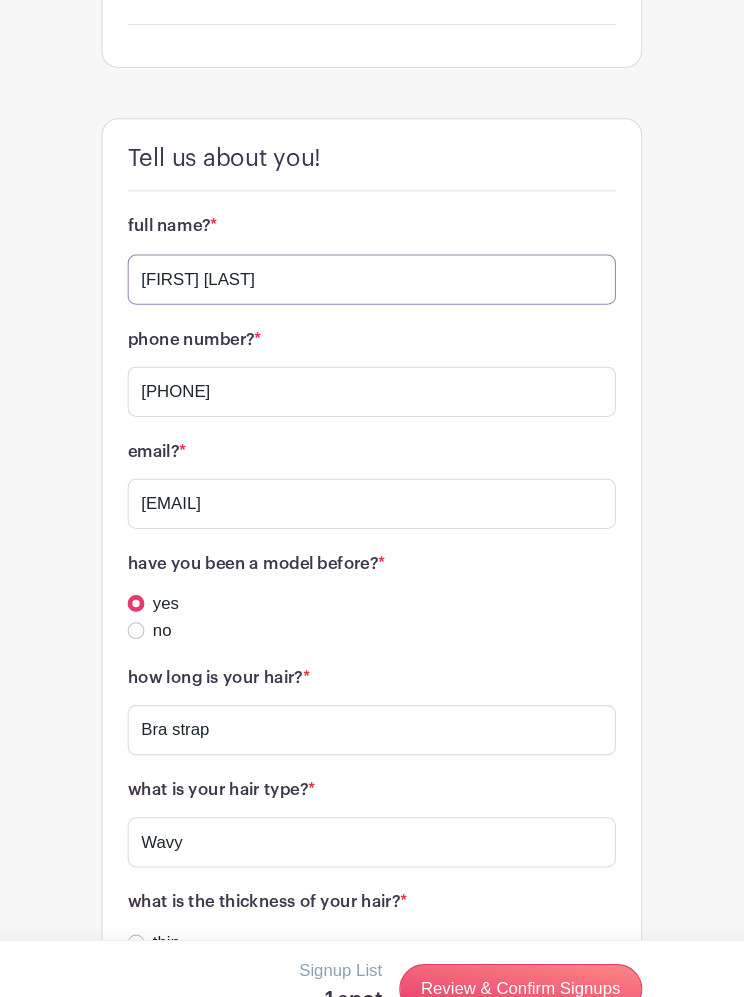 click on "[FIRST] [LAST]" at bounding box center [372, 267] 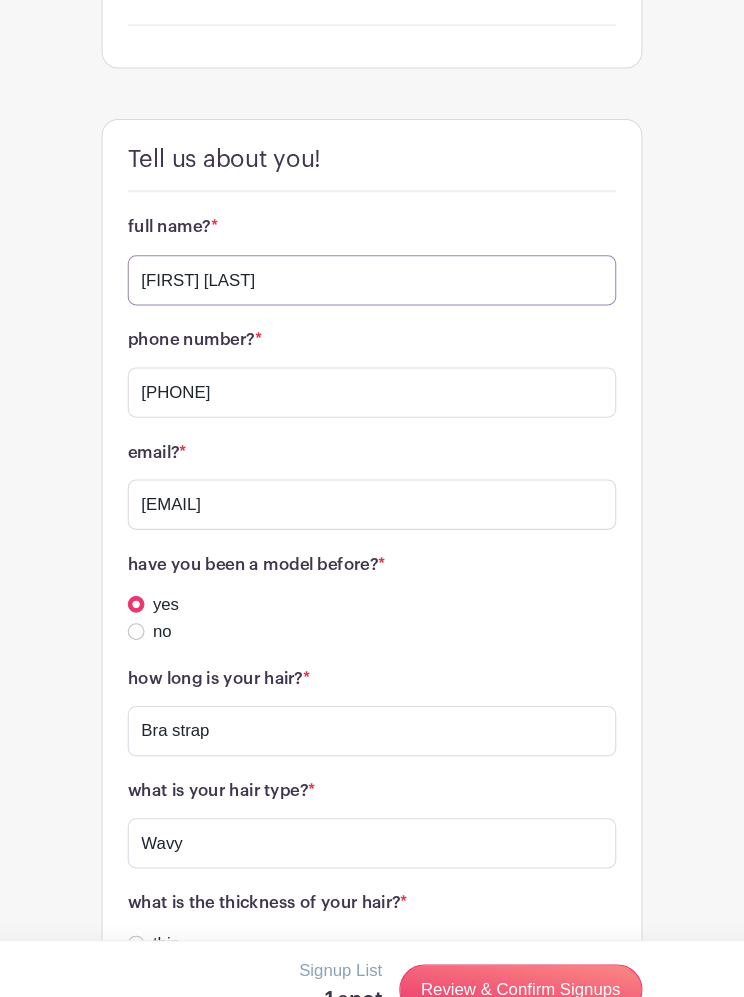 type on "[FIRST] [LAST]" 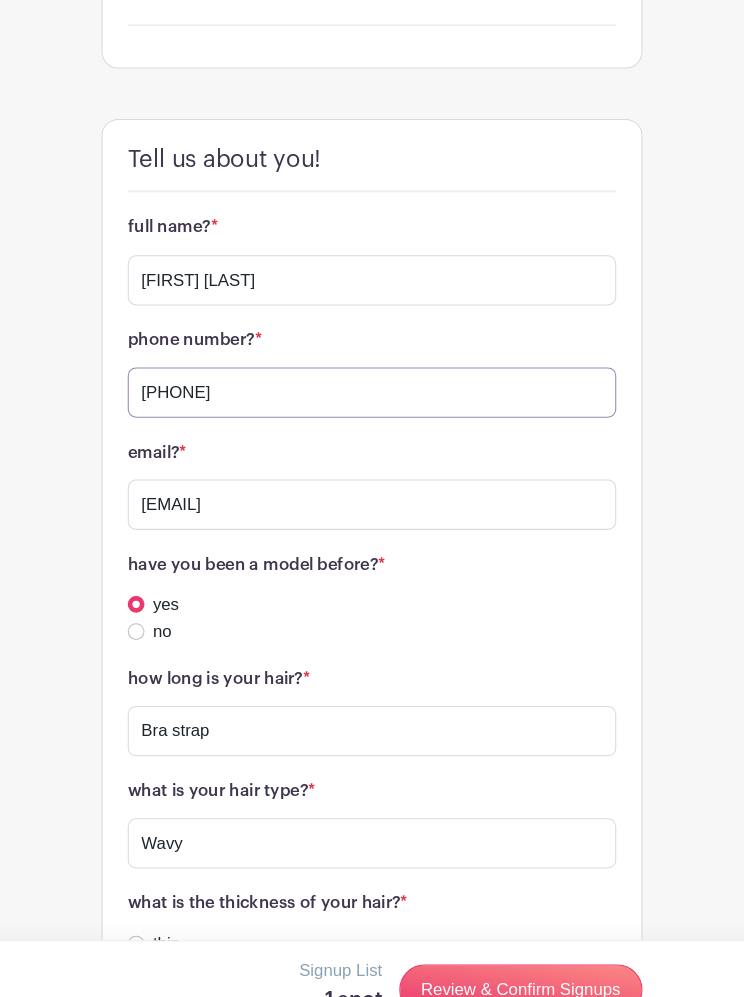 click on "[PHONE]" at bounding box center [372, 374] 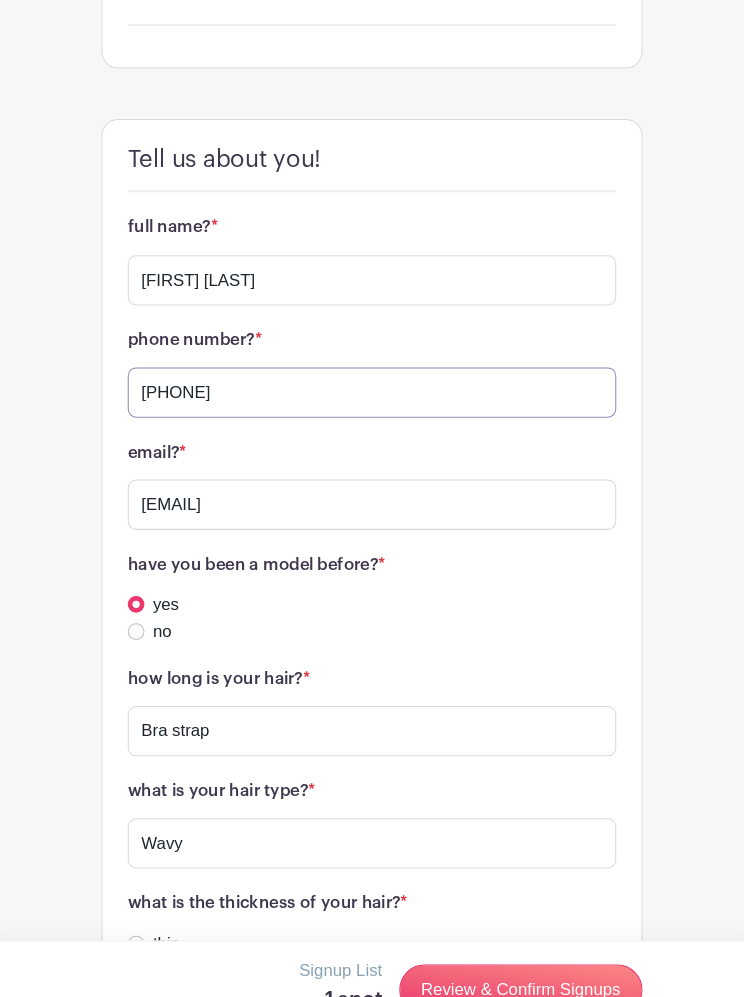 type on "[PHONE]" 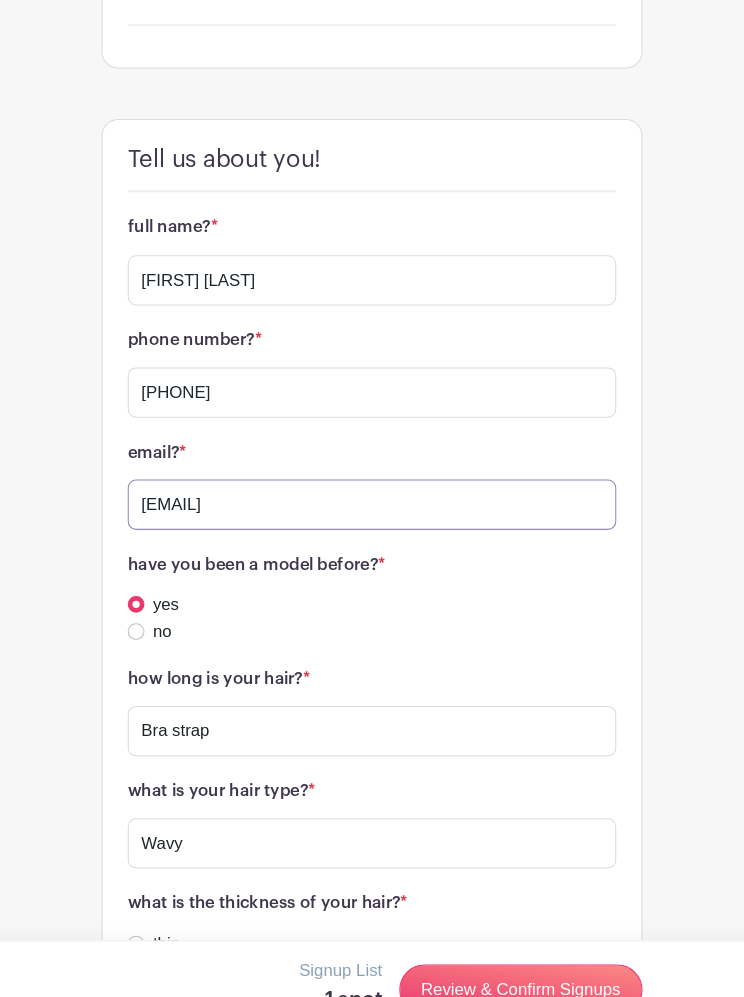 click on "[EMAIL]" at bounding box center [372, 481] 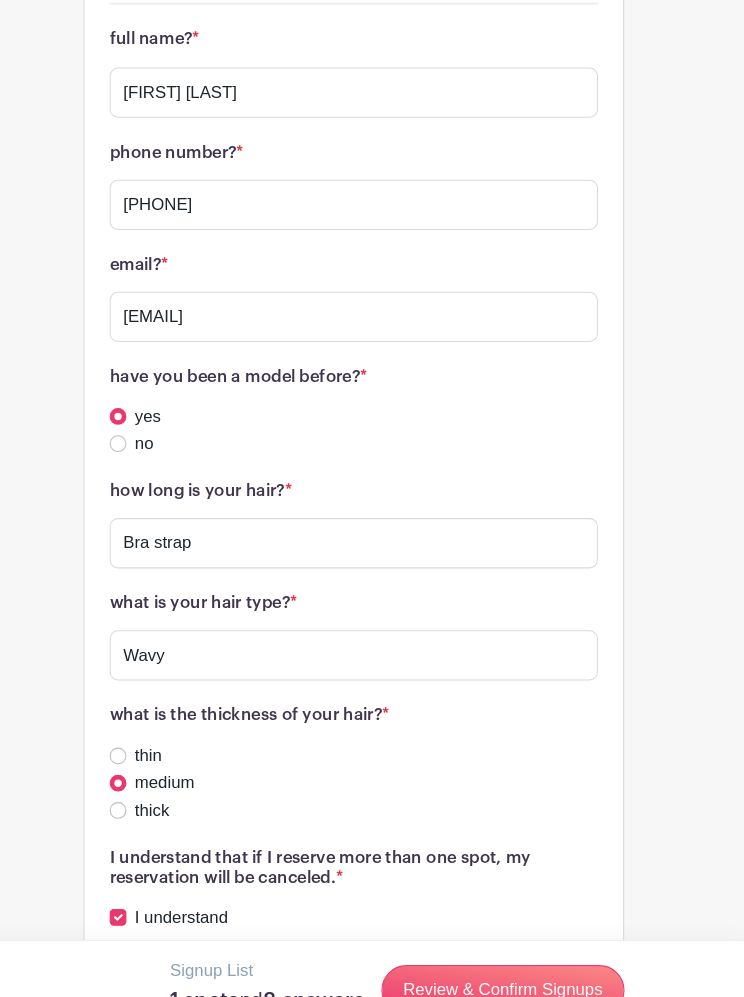 scroll, scrollTop: 3357, scrollLeft: 0, axis: vertical 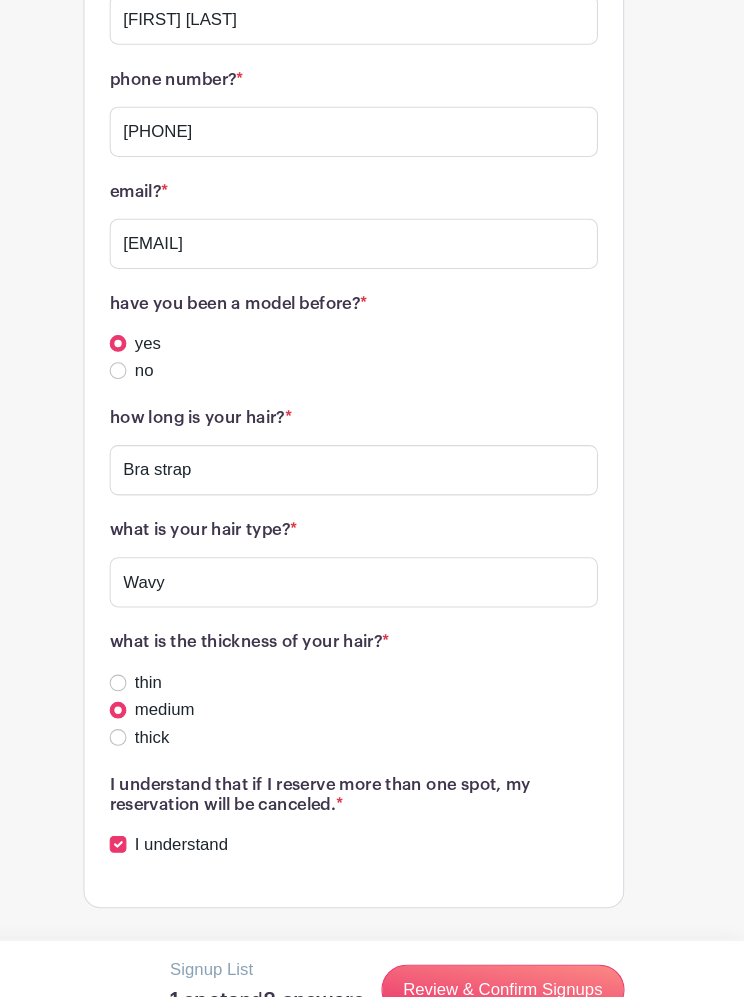 click on "Review & Confirm Signups" at bounding box center (514, 945) 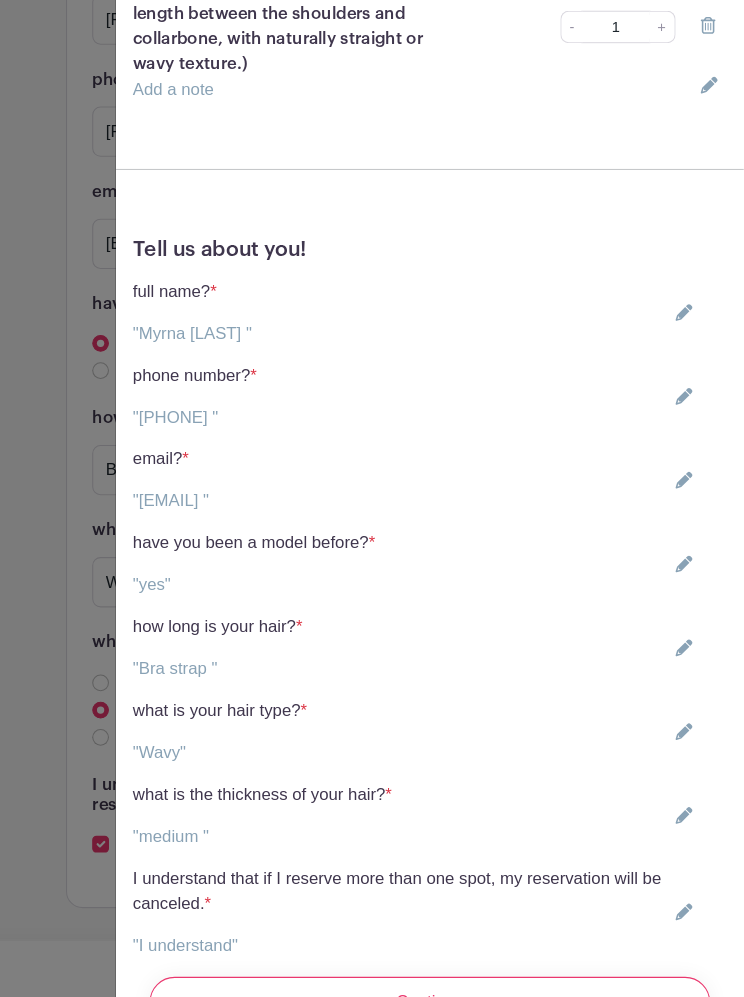 scroll, scrollTop: 317, scrollLeft: 0, axis: vertical 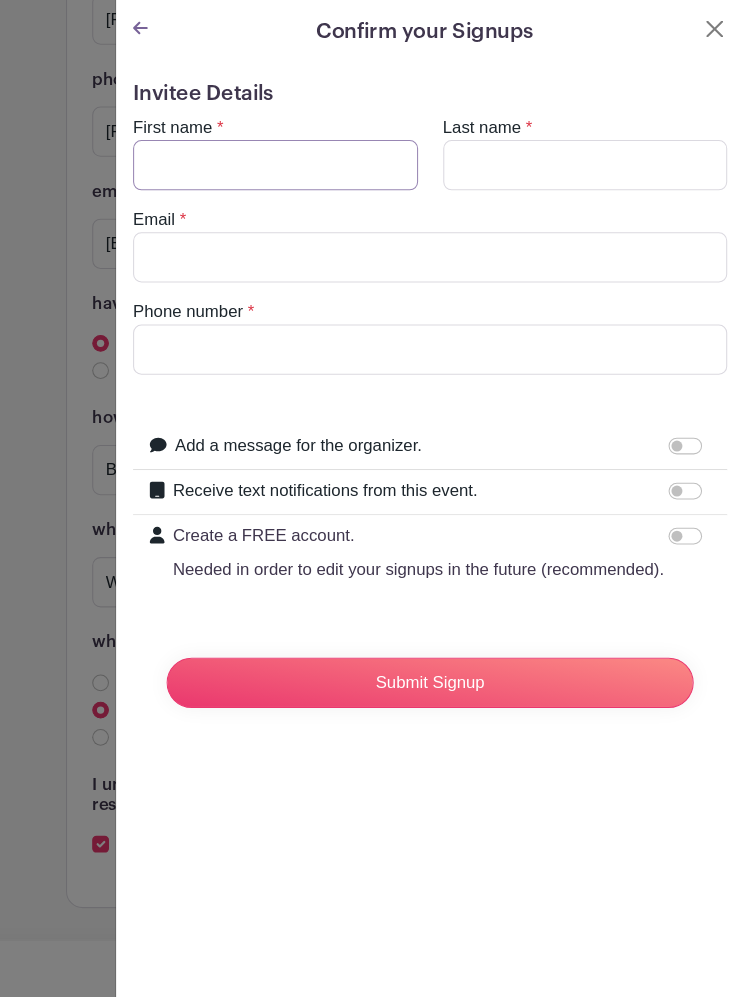 click on "First name" at bounding box center (297, 158) 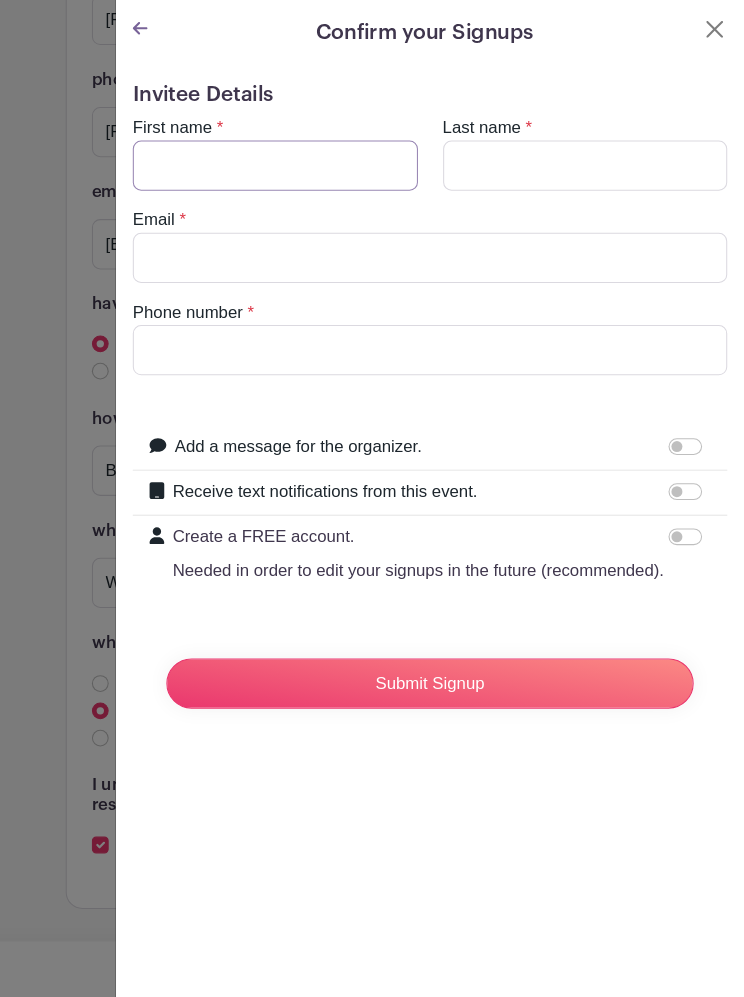 type on "[FIRST]" 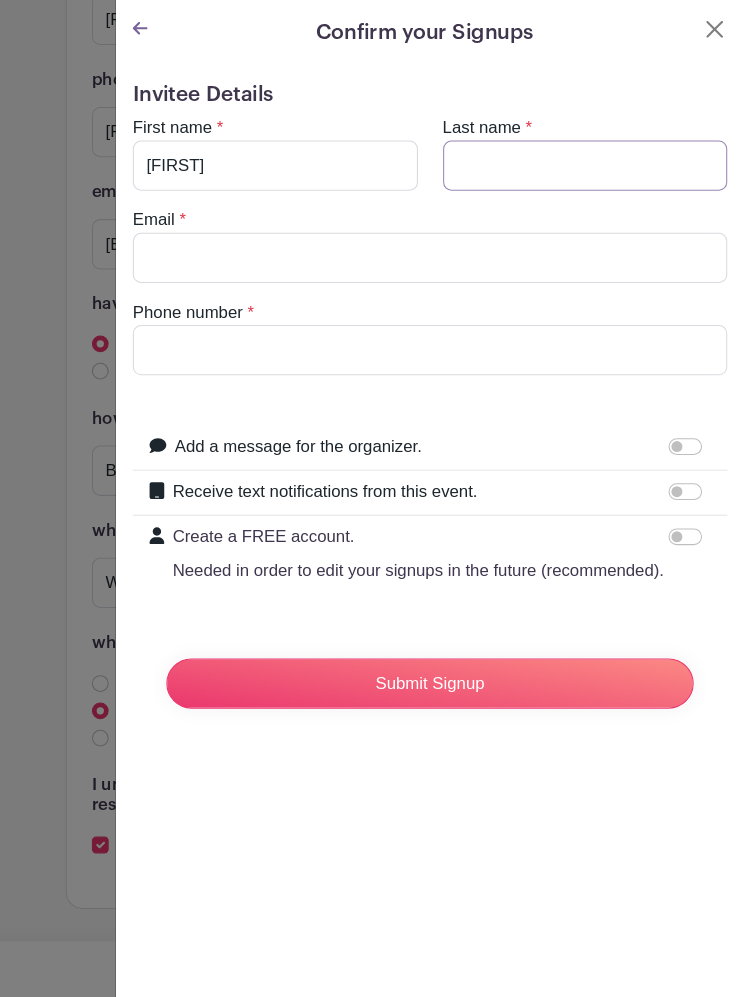type on "Acosta" 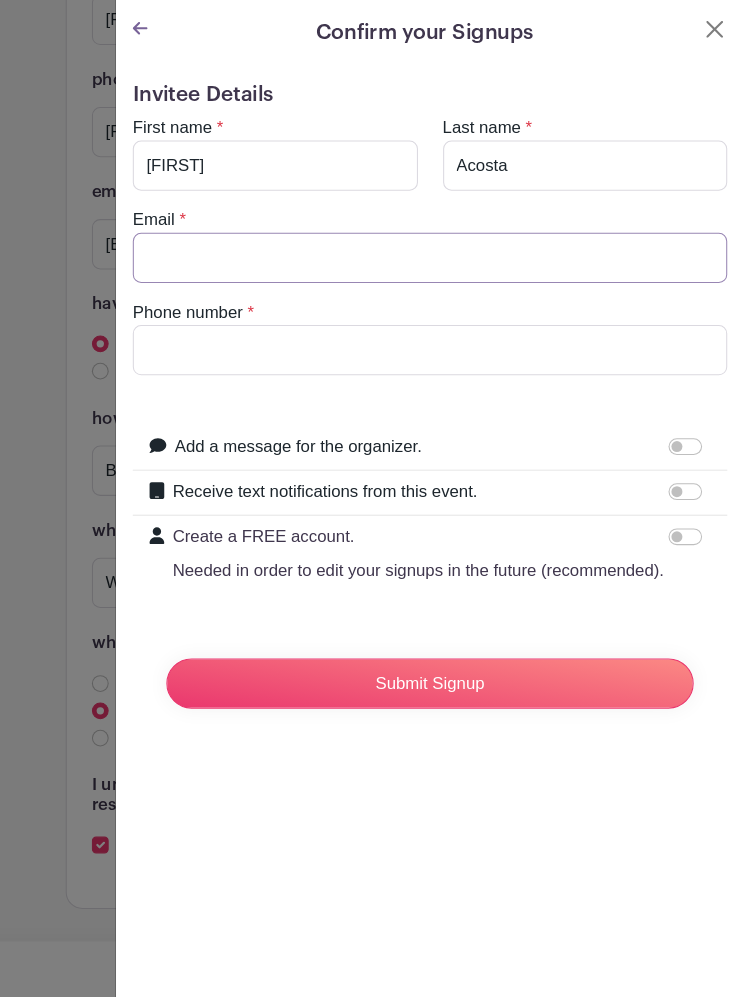 click on "Email" at bounding box center [444, 246] 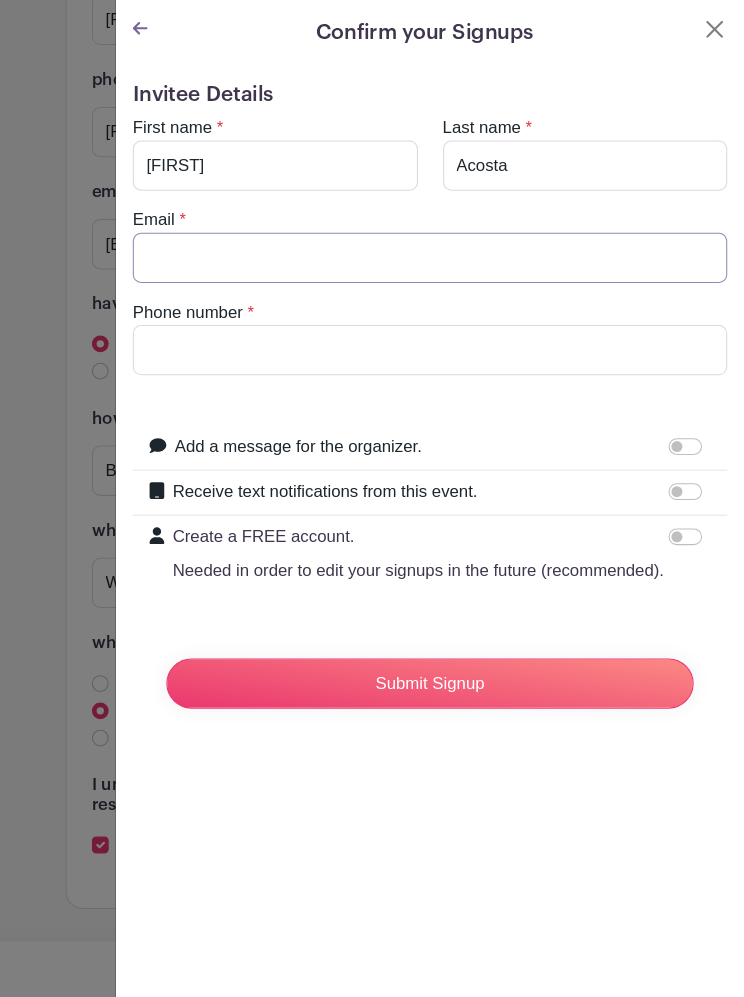 type on "[EMAIL]" 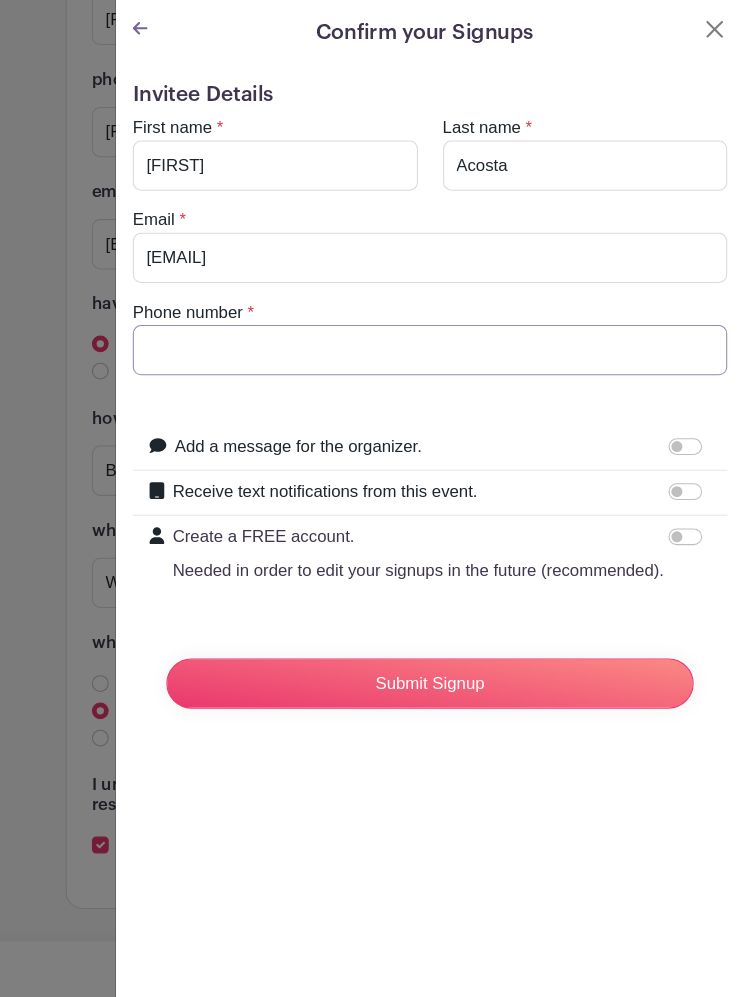 click on "Phone number" at bounding box center [444, 334] 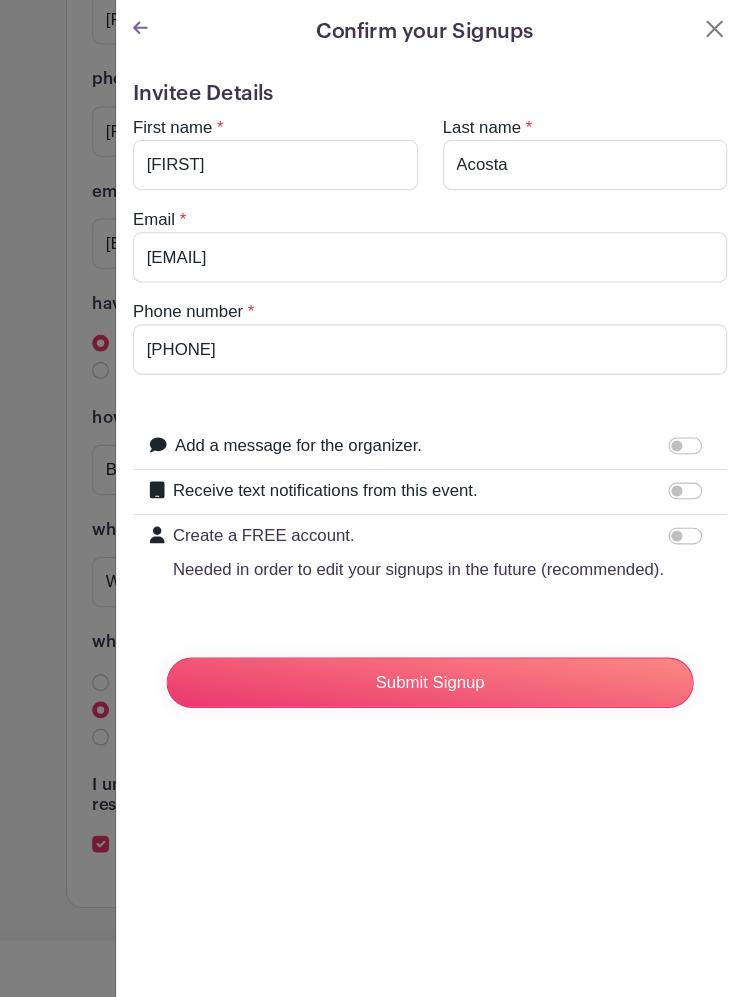 click on "Submit Signup" at bounding box center [444, 652] 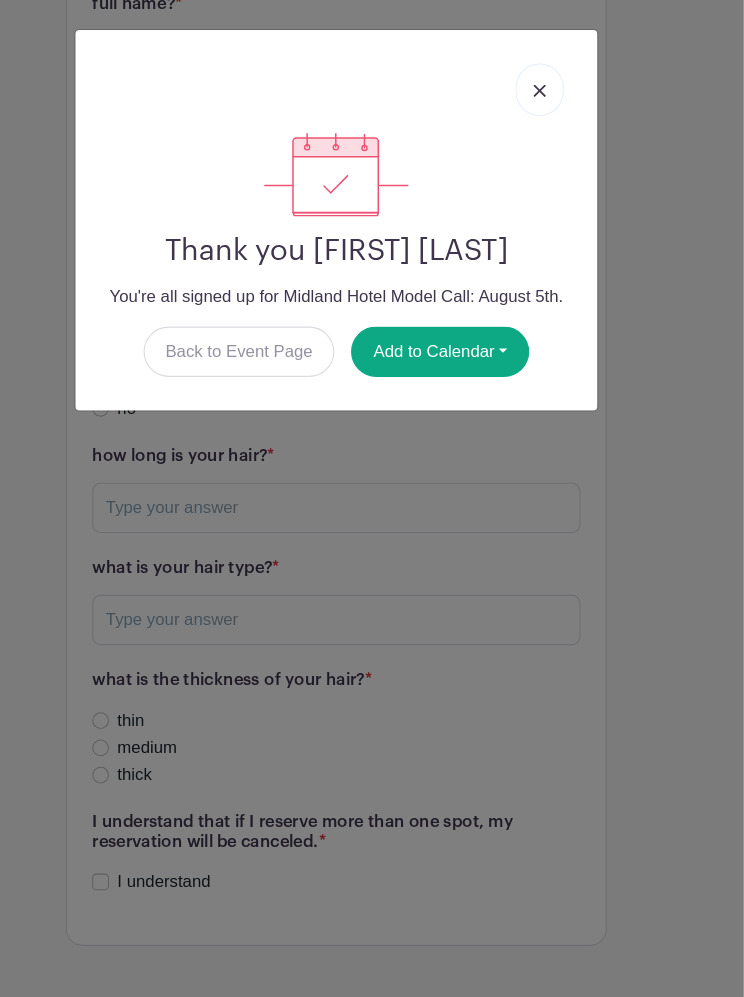 click on "Add to Calendar" at bounding box center [454, 336] 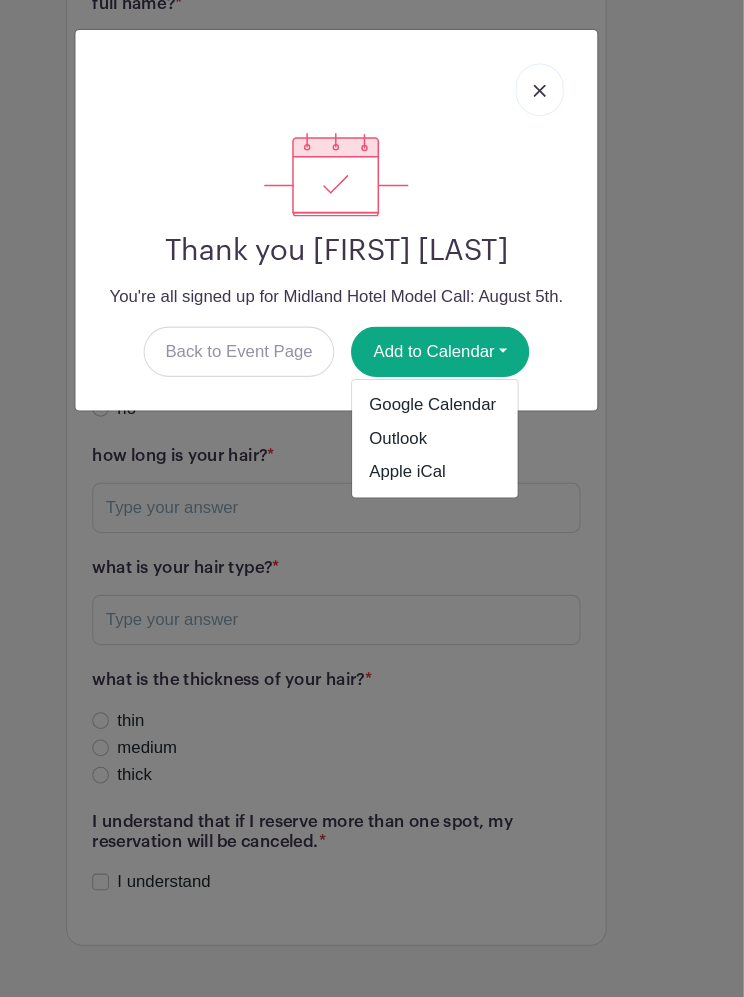 click on "Apple iCal" at bounding box center (449, 451) 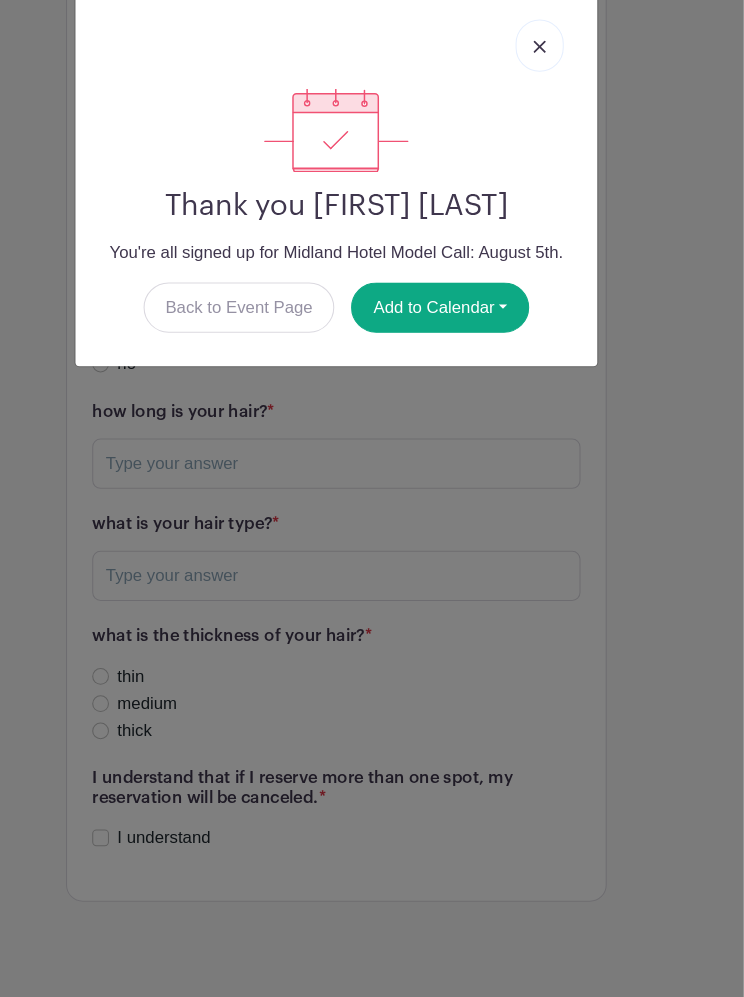 scroll, scrollTop: 3357, scrollLeft: 0, axis: vertical 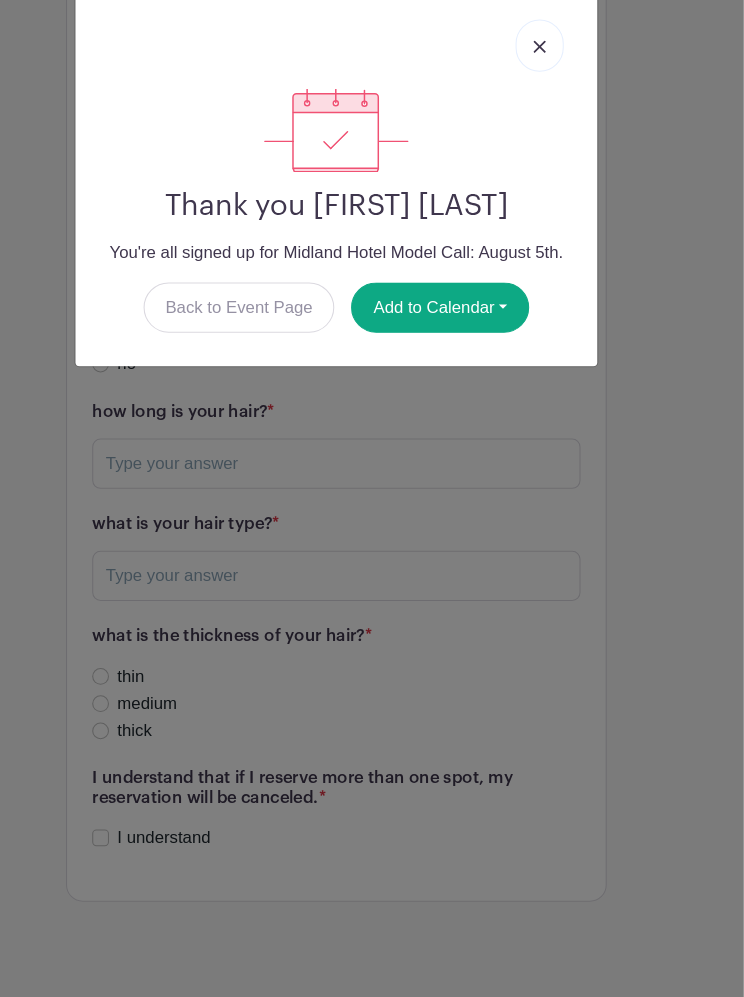 click at bounding box center [549, 87] 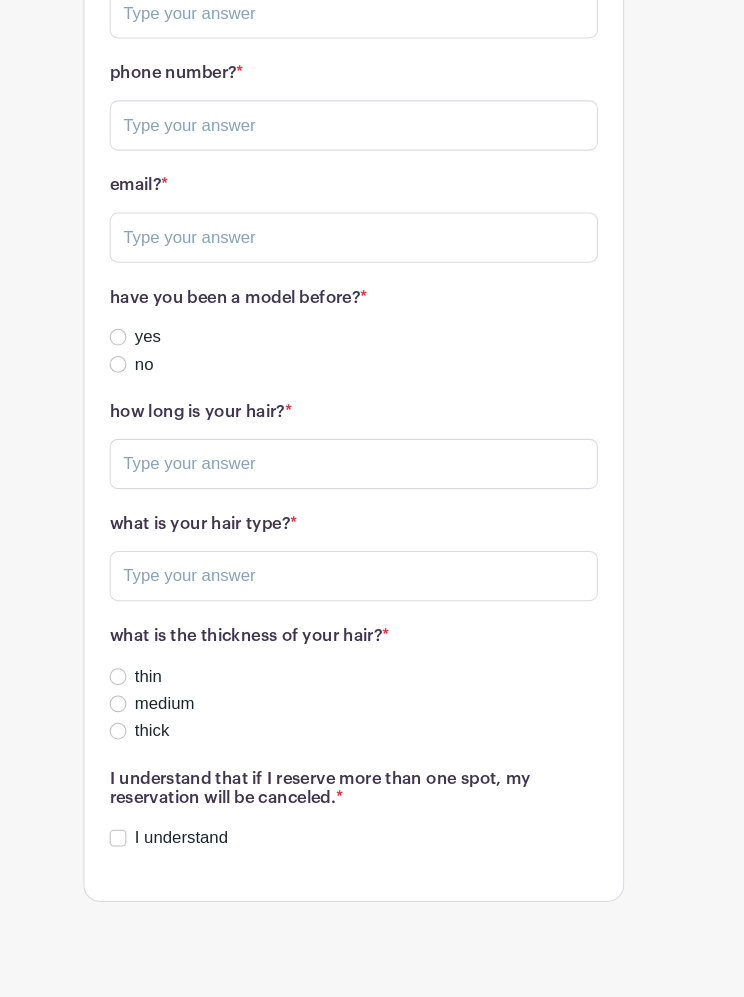 scroll, scrollTop: 3433, scrollLeft: 0, axis: vertical 